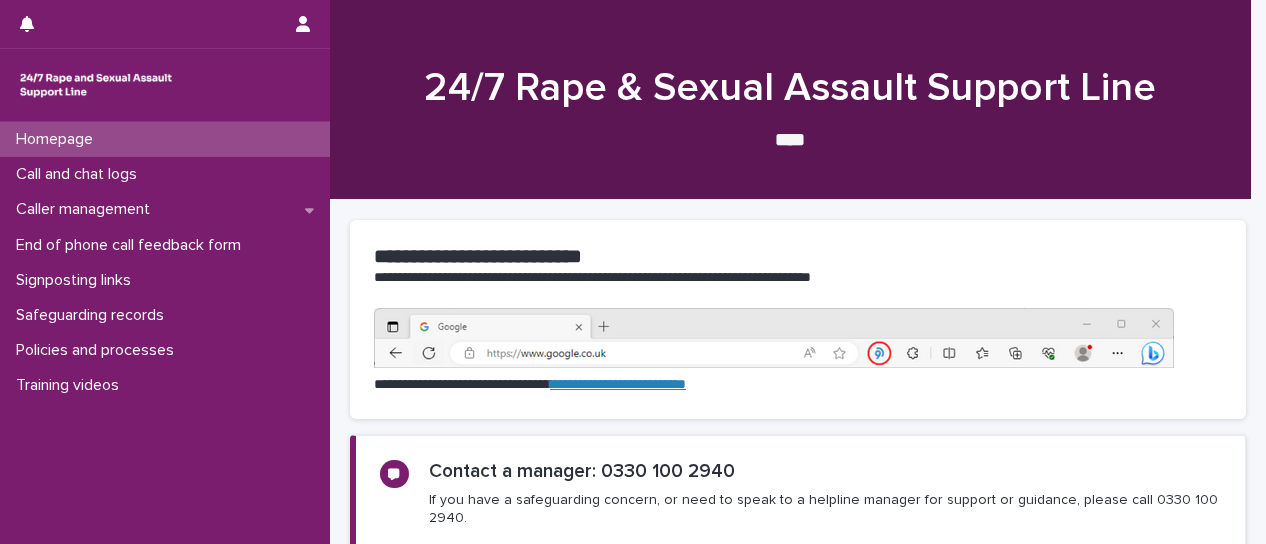 scroll, scrollTop: 0, scrollLeft: 0, axis: both 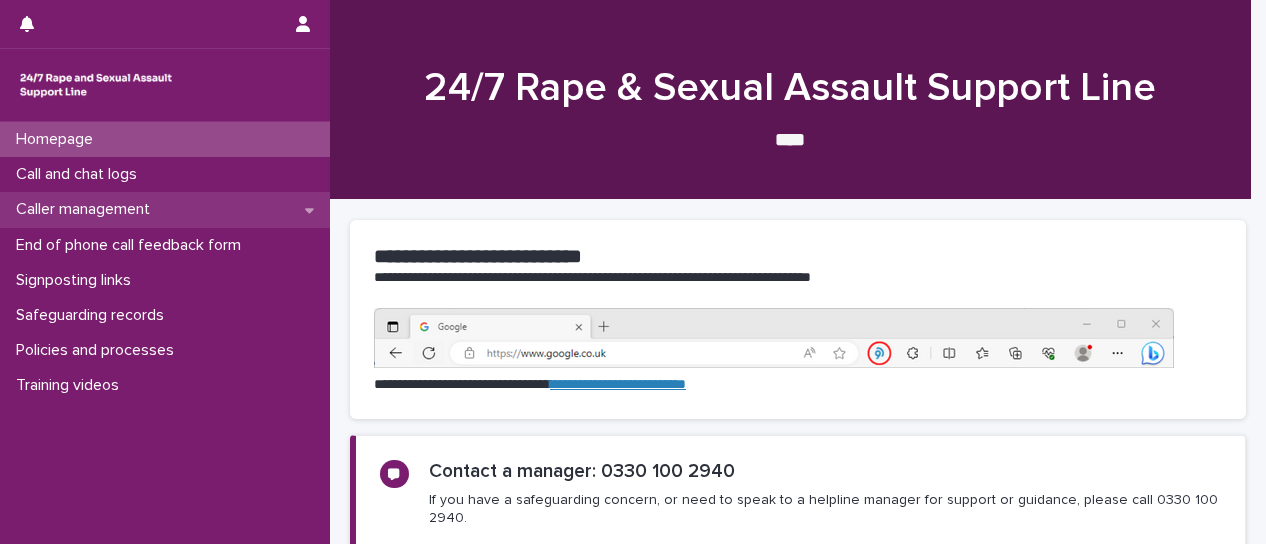 click on "Caller management" at bounding box center [87, 209] 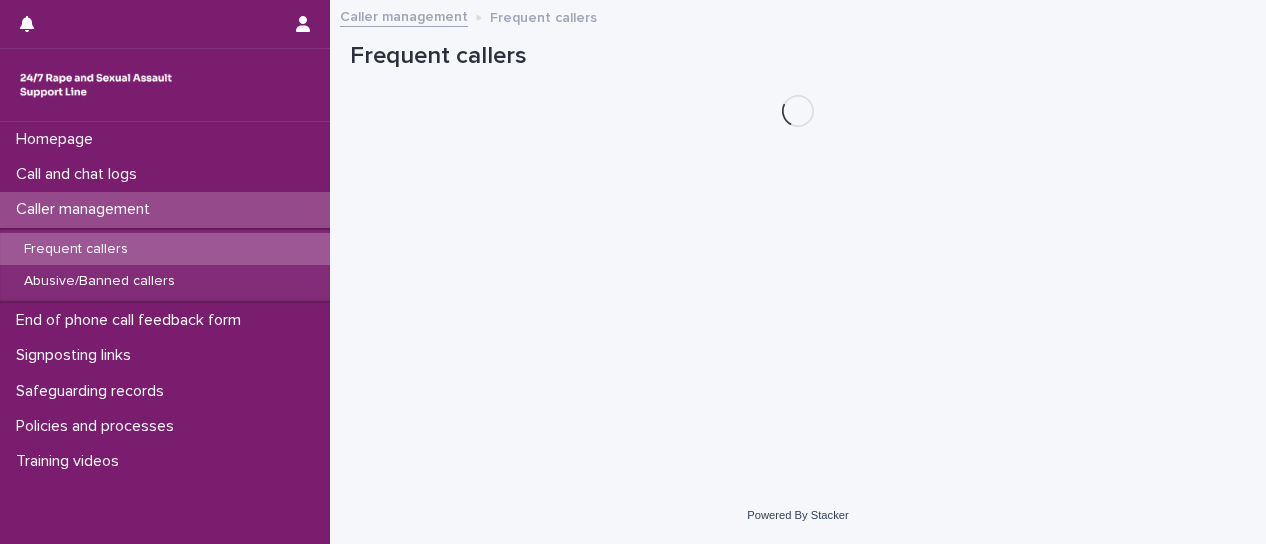 click on "Frequent callers" at bounding box center [76, 249] 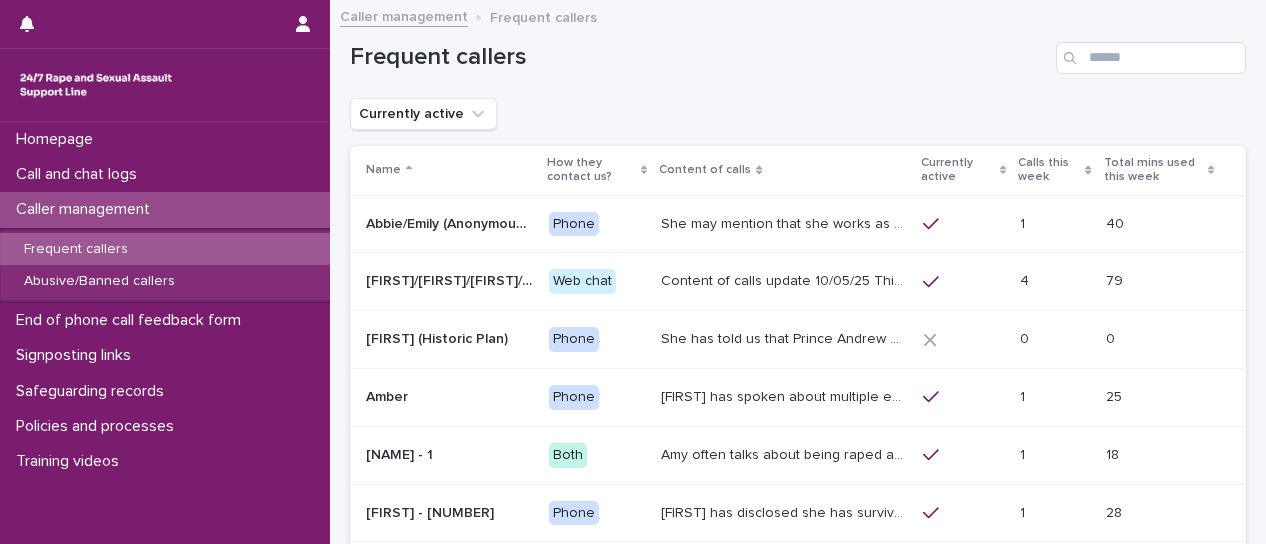 click on "Calls this week" at bounding box center [1049, 170] 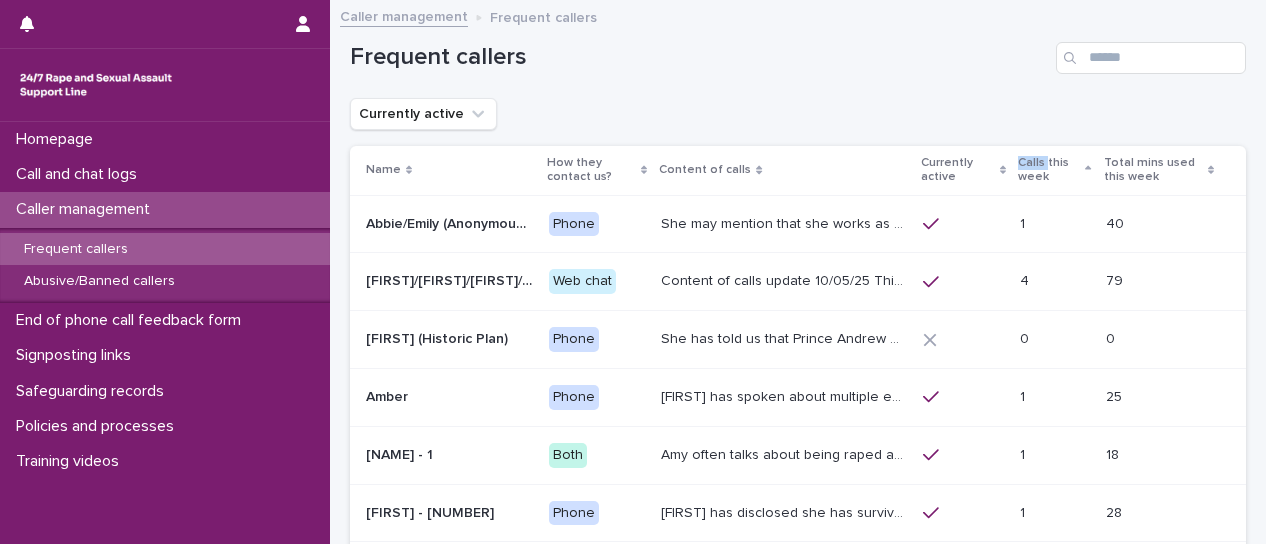 click on "Calls this week" at bounding box center (1049, 170) 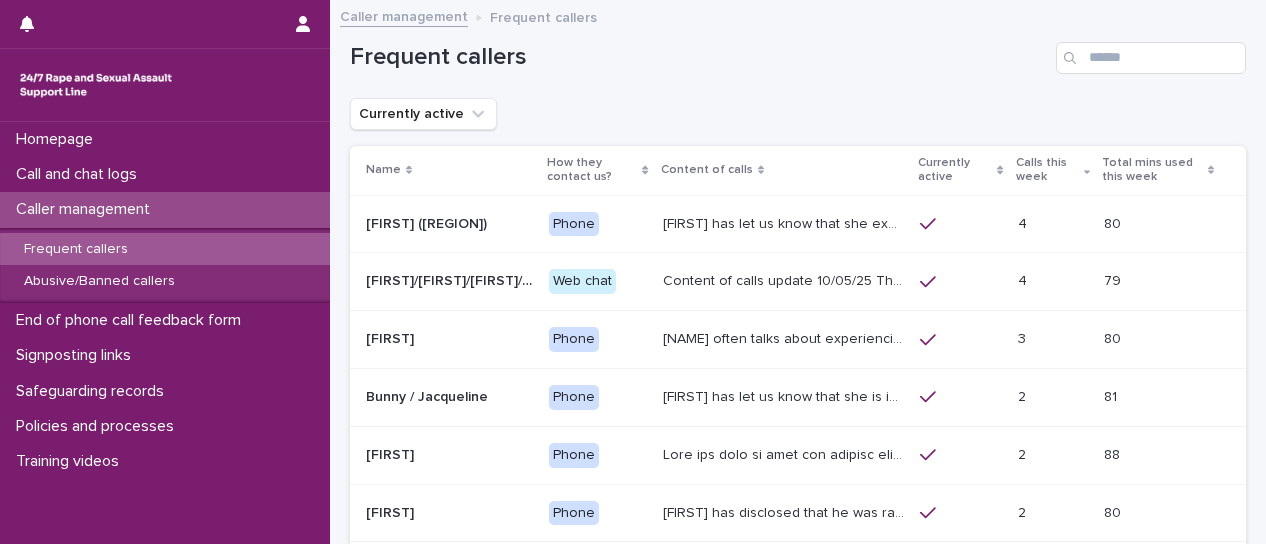 click on "[FIRST] has let us know that she experienced child sexual abuse by a doctor. She was raped by her ex-partner, who also subjected her to physical abuse. She met this ex-partner online. Last year, she described that he is still contacting her. She had to move into a shelter for a year.
She is a widow, and describes the relationship with her late husband as positive. She has described feeling lonely and isolated." at bounding box center (785, 222) 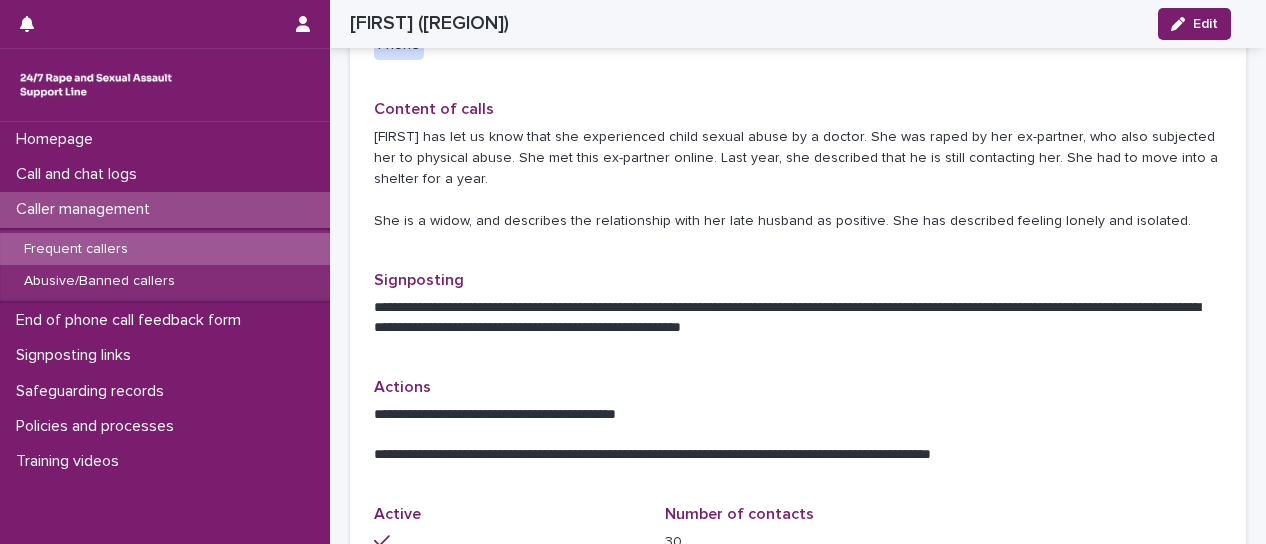 scroll, scrollTop: 0, scrollLeft: 0, axis: both 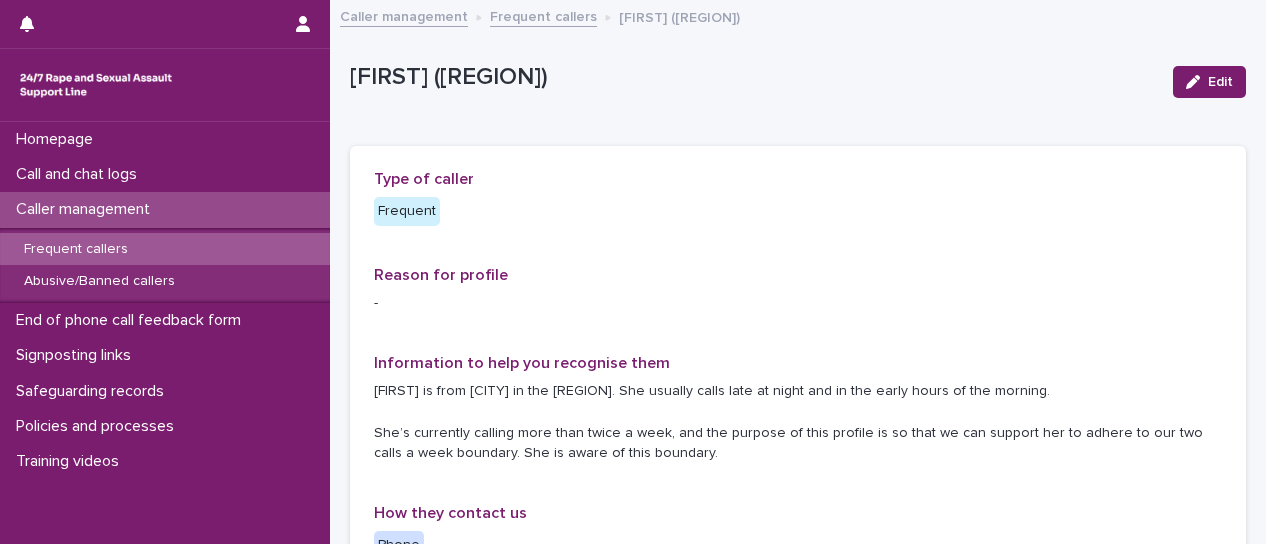 click on "Frequent callers" at bounding box center (543, 15) 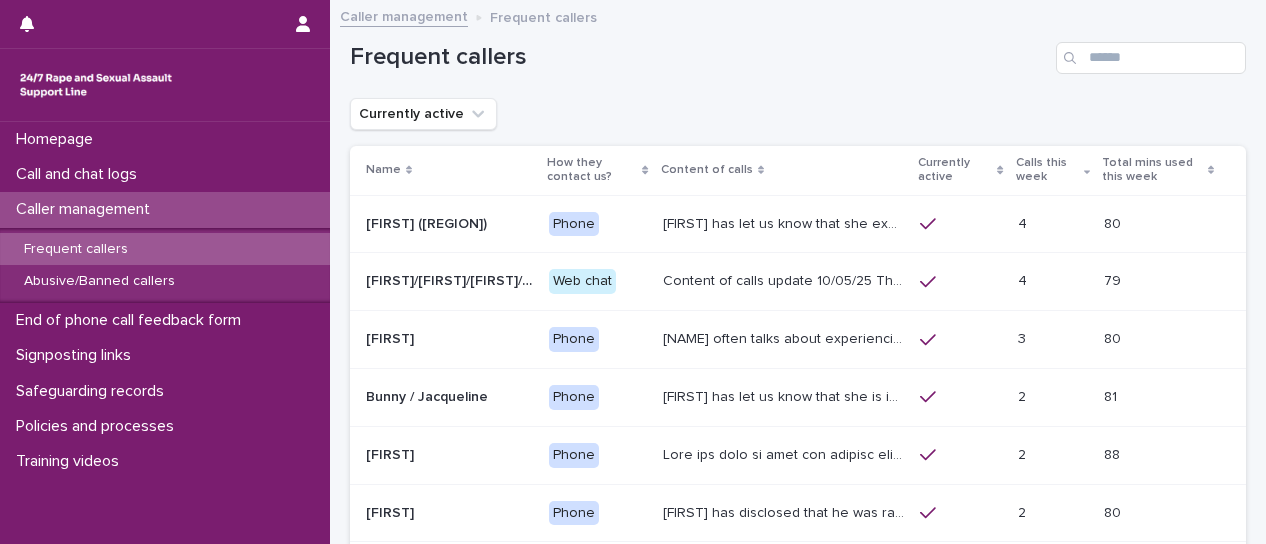 click at bounding box center (785, 453) 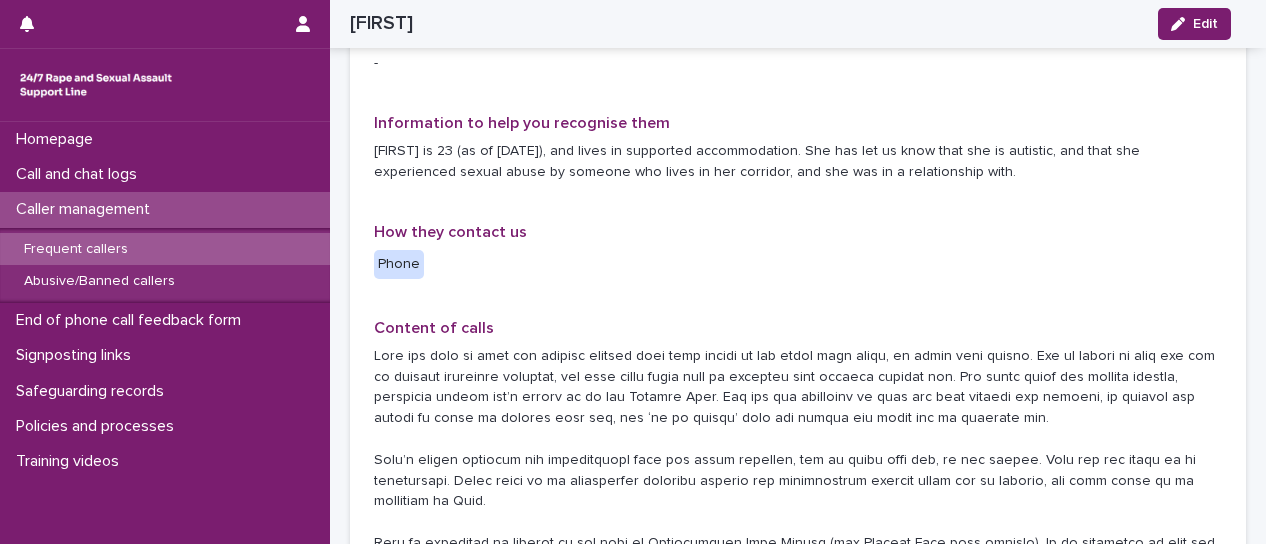 scroll, scrollTop: 0, scrollLeft: 0, axis: both 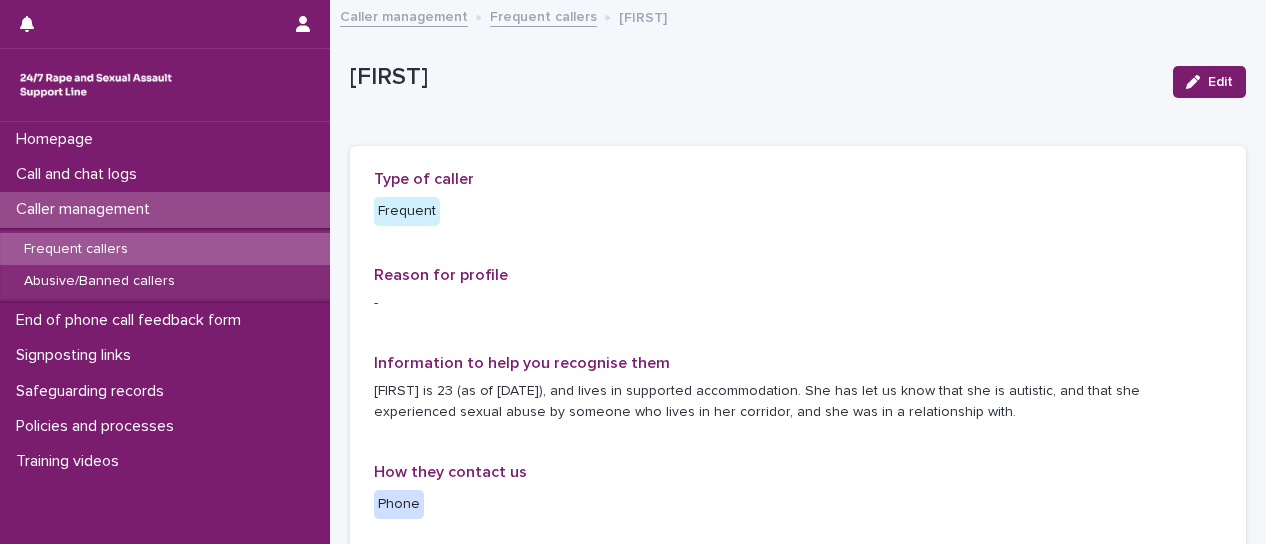 click on "Frequent callers" at bounding box center [543, 15] 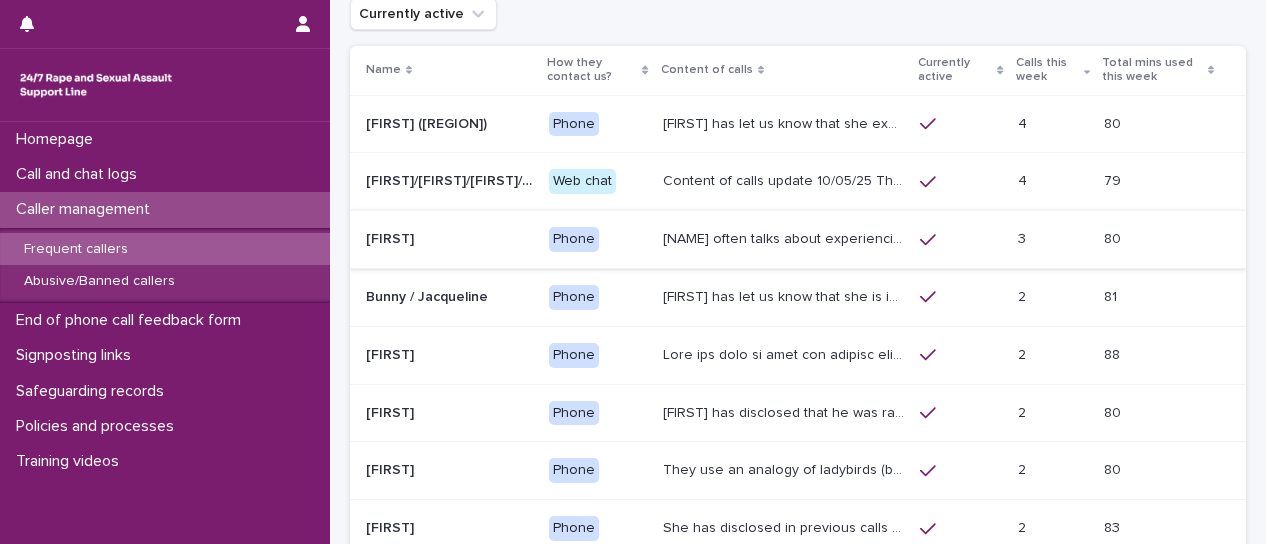 scroll, scrollTop: 200, scrollLeft: 0, axis: vertical 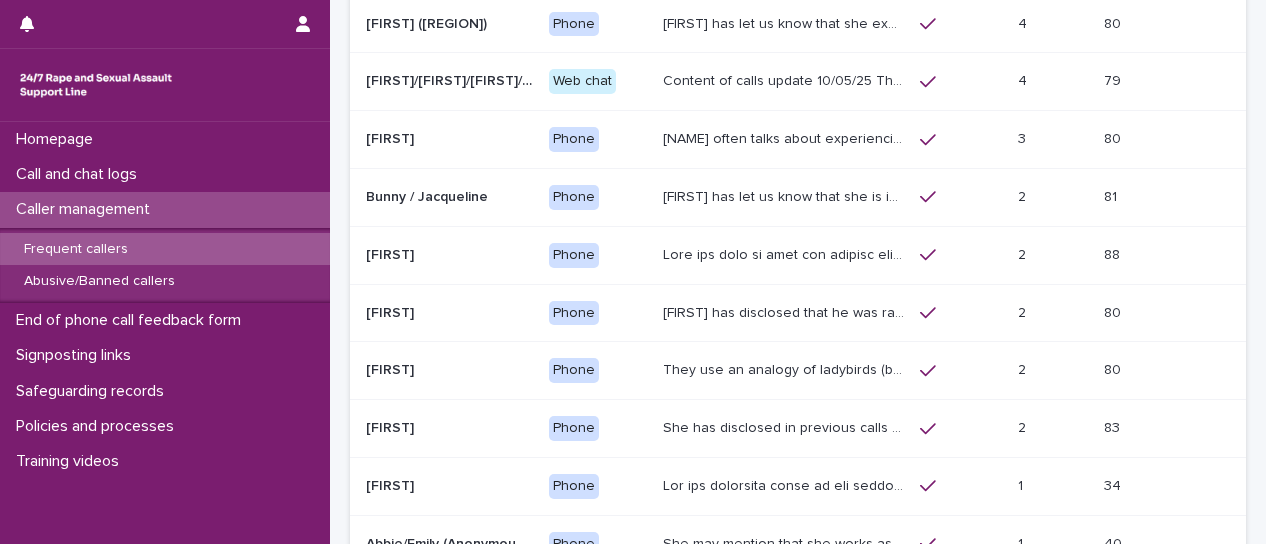 click on "She has disclosed in previous calls that she is a survivor of rape by her ex-partner who is a police officer.
She has also mentioned that she used to work as a police officer for 16 years. She has also disclosed a few times that she is experiencing discrimination and intimidation by the perpetrator’s colleagues.
[FIRST] has said that the case is in court and has been ongoing for 5 years." at bounding box center [785, 426] 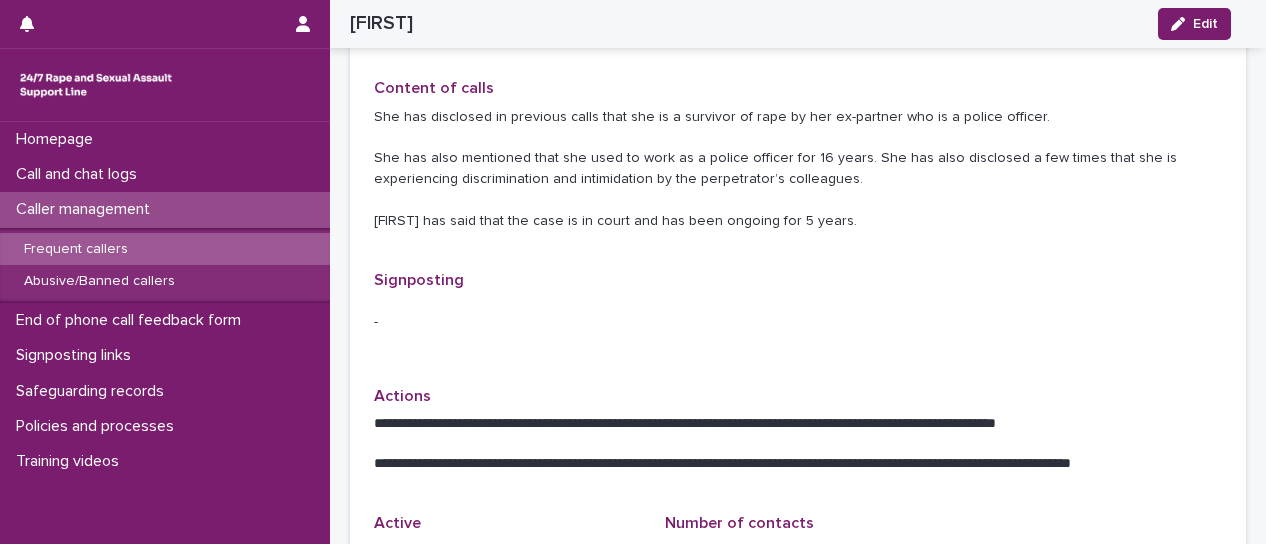 scroll, scrollTop: 0, scrollLeft: 0, axis: both 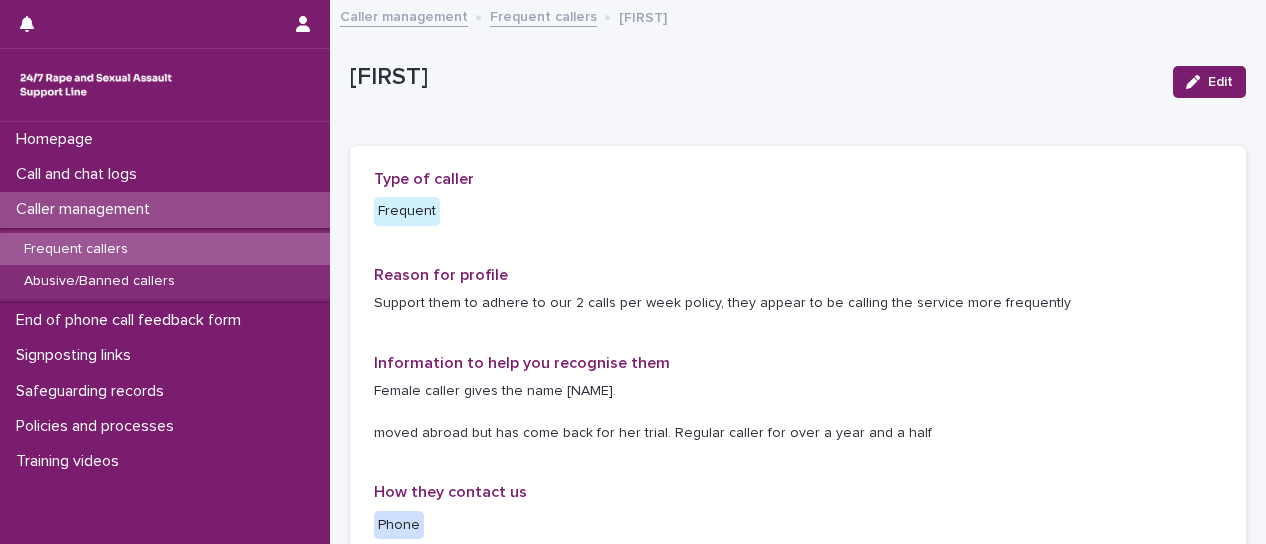 click on "Frequent callers" at bounding box center [543, 15] 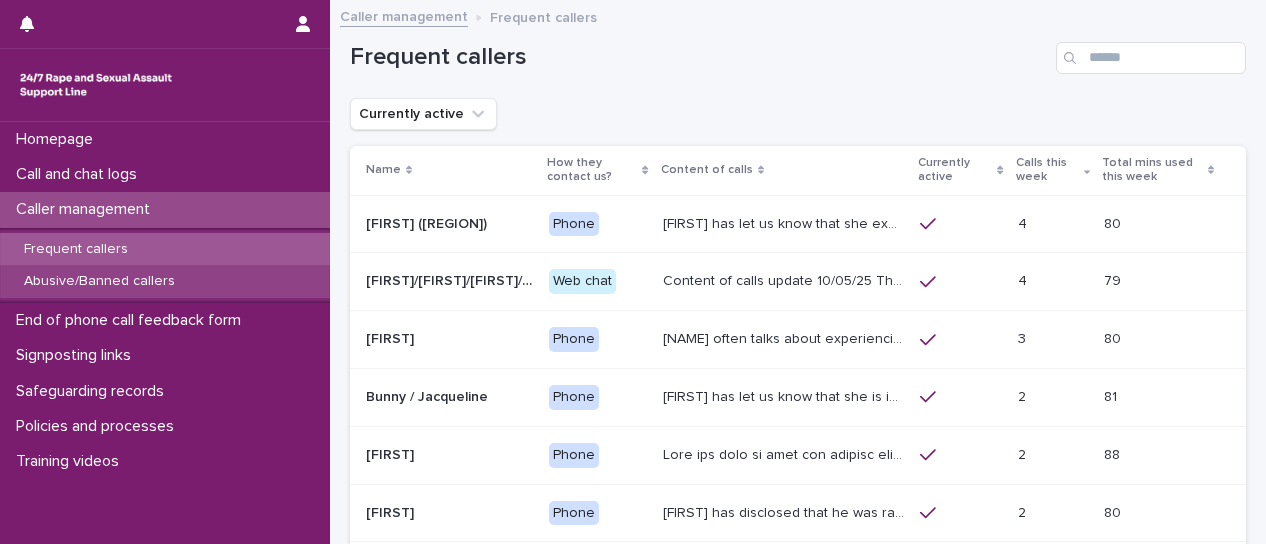 click on "Abusive/Banned callers" at bounding box center (99, 281) 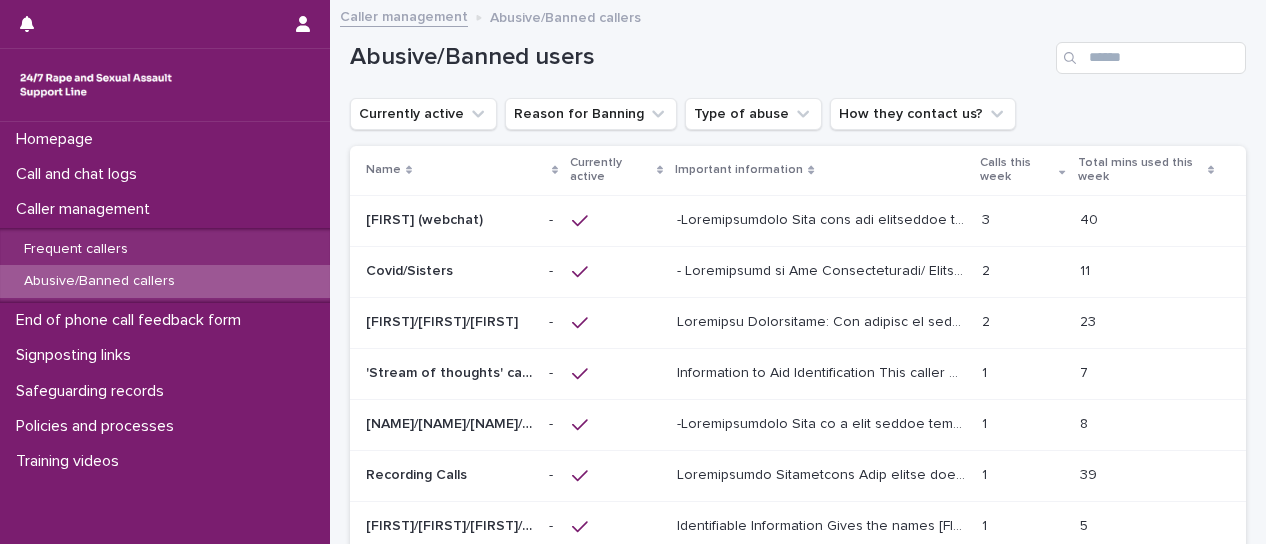 click on "Calls this week" at bounding box center (1017, 170) 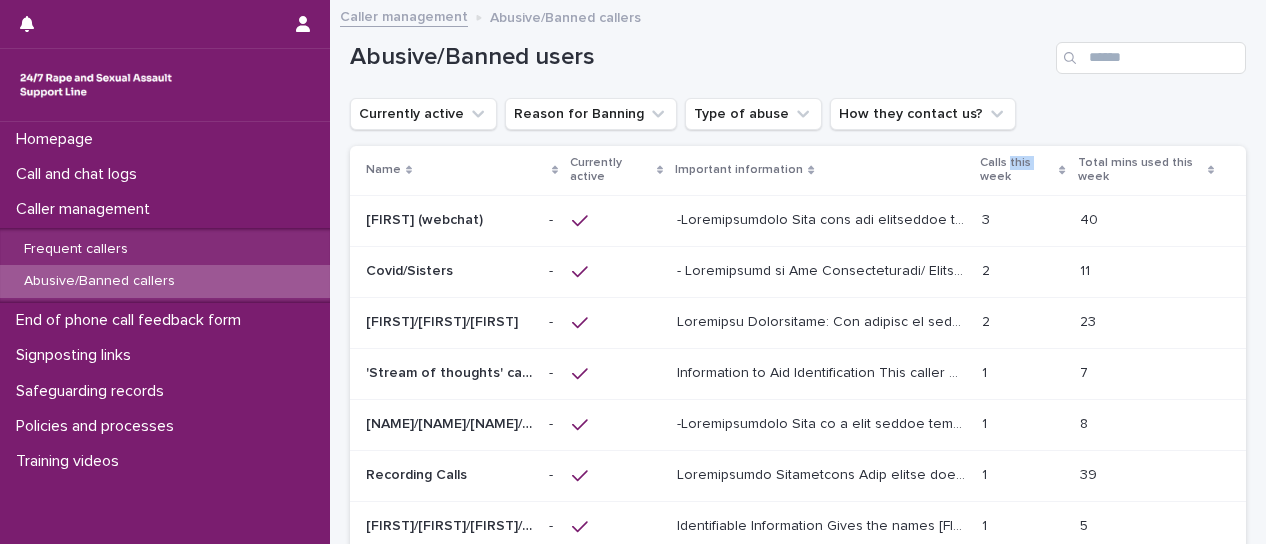 click on "Calls this week" at bounding box center (1017, 170) 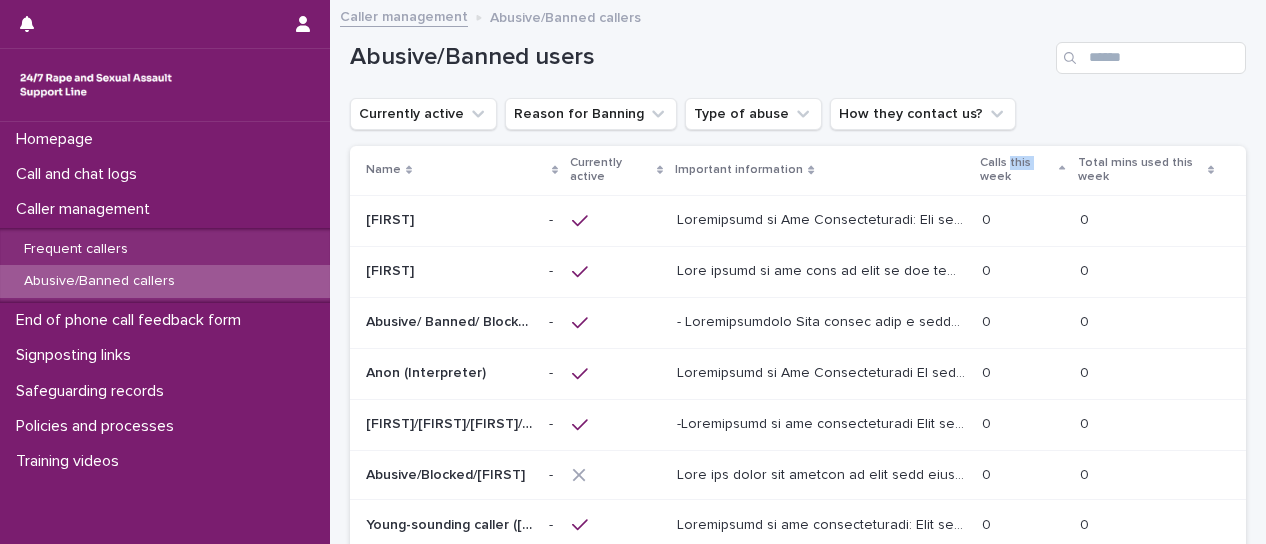 click on "Calls this week" at bounding box center [1017, 170] 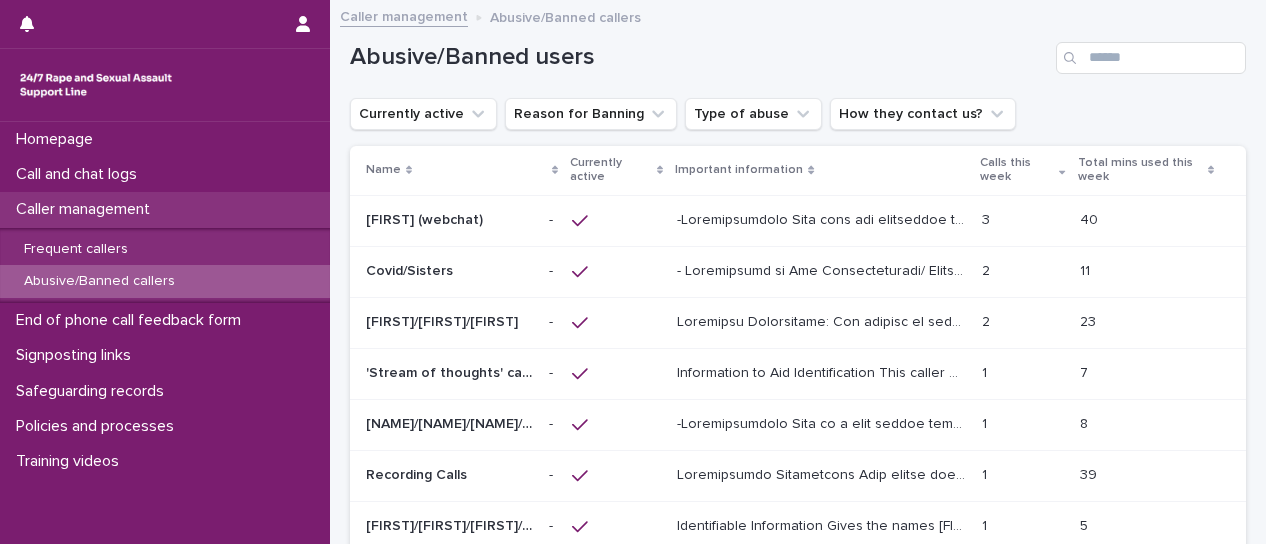 click on "Caller management" at bounding box center [165, 209] 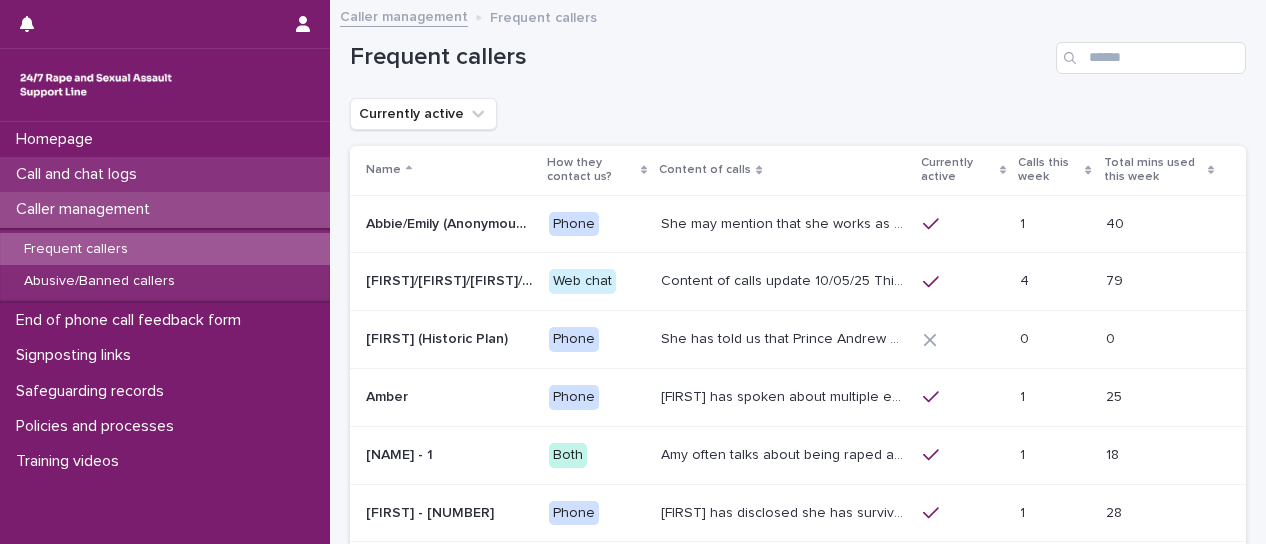 click on "Call and chat logs" at bounding box center (165, 174) 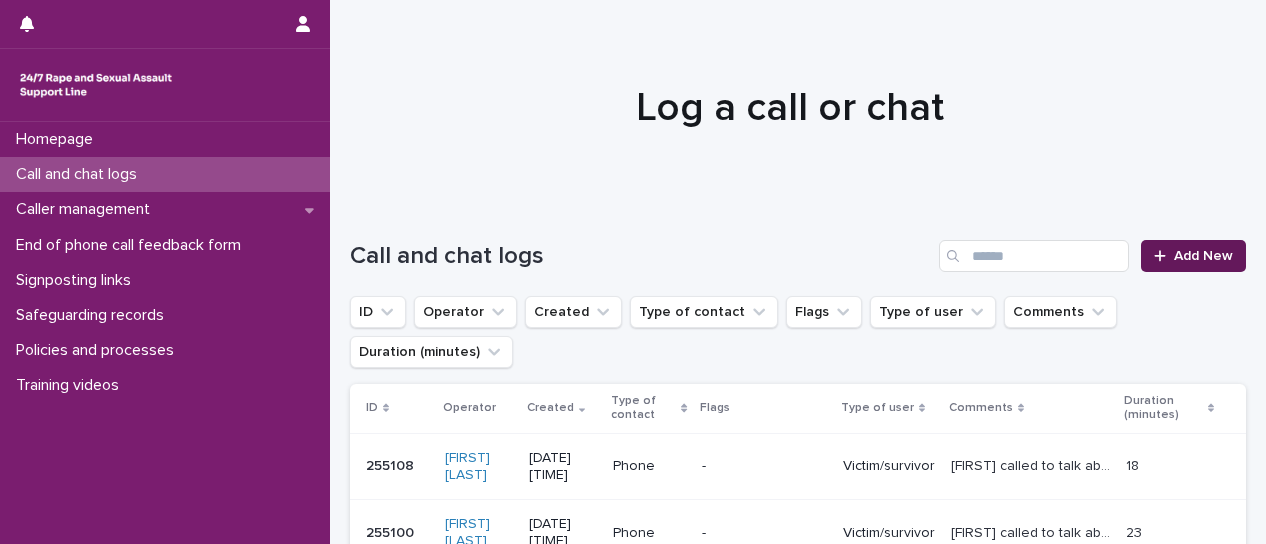 click on "Add New" at bounding box center (1203, 256) 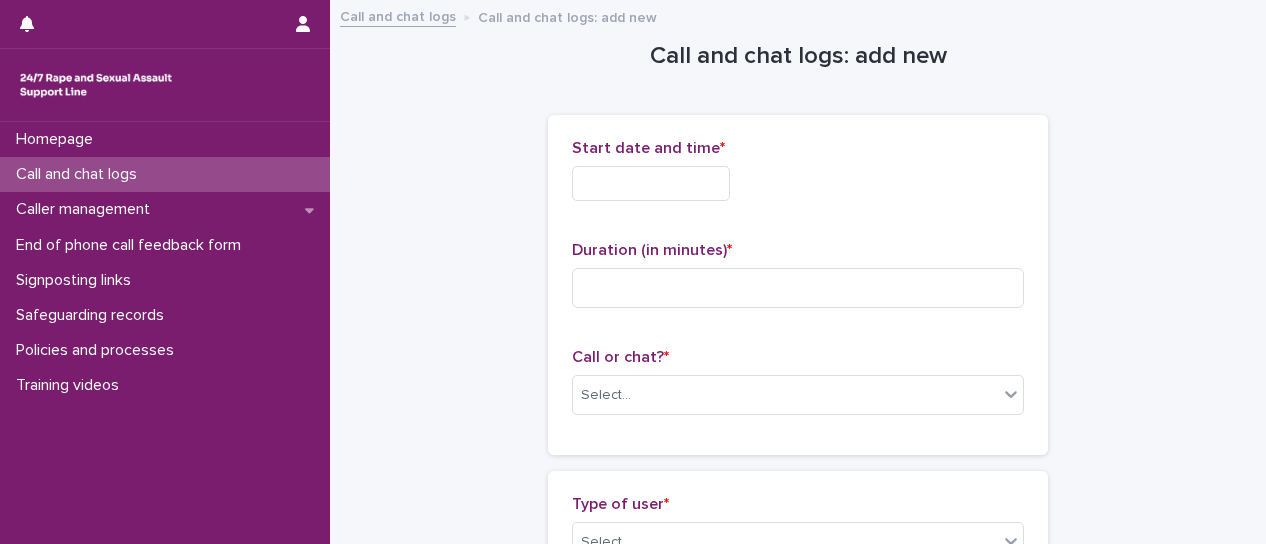 click at bounding box center [651, 183] 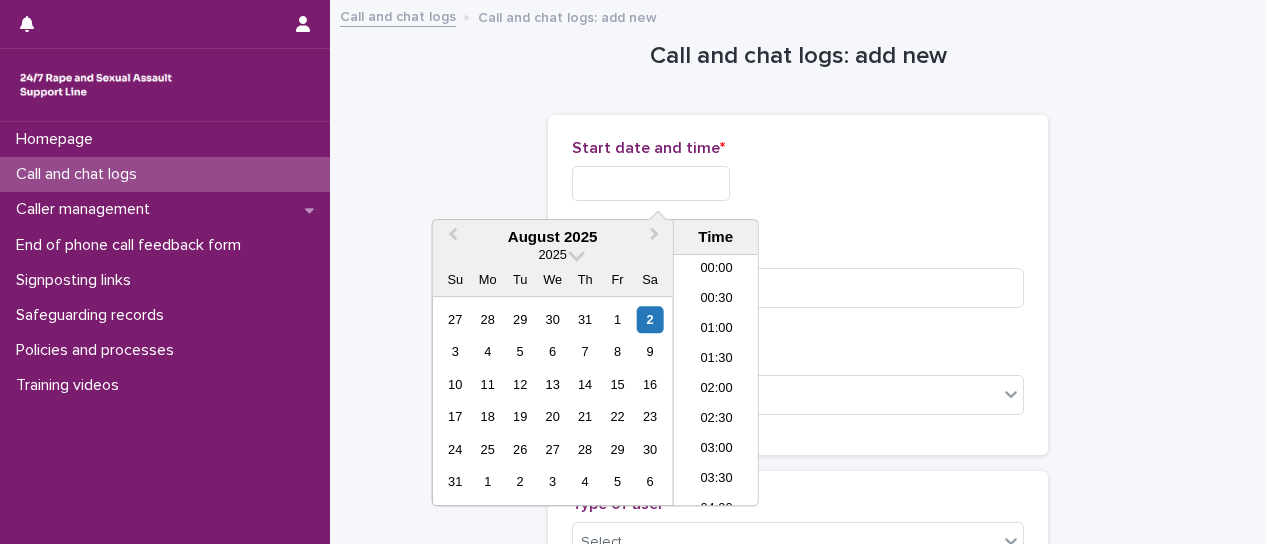 scroll, scrollTop: 400, scrollLeft: 0, axis: vertical 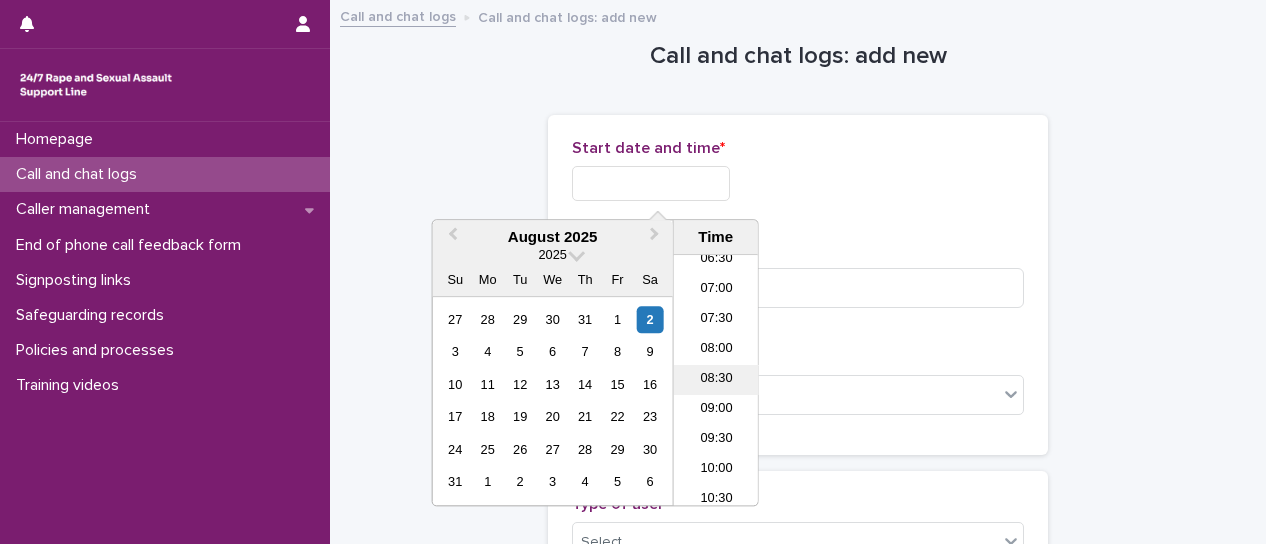click on "08:30" at bounding box center [716, 380] 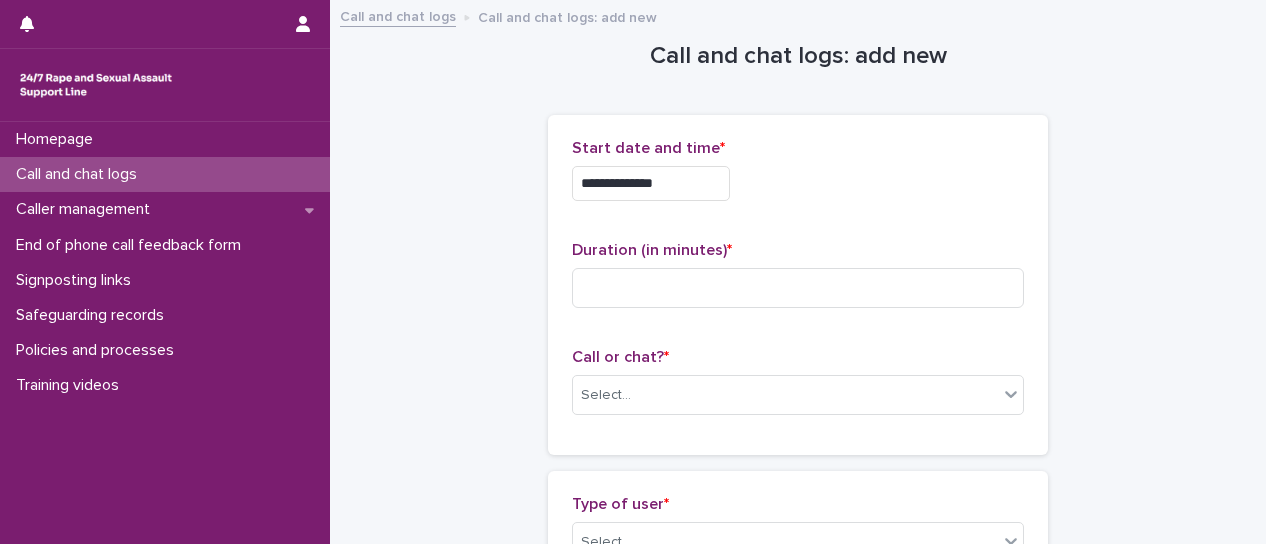 click on "**********" at bounding box center (651, 183) 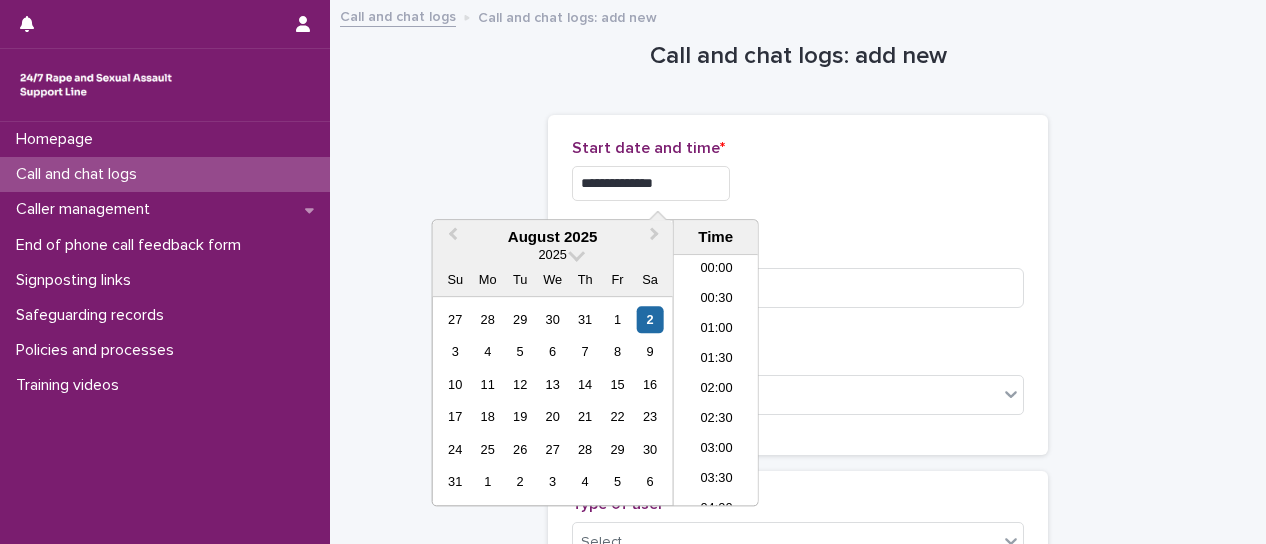 scroll, scrollTop: 400, scrollLeft: 0, axis: vertical 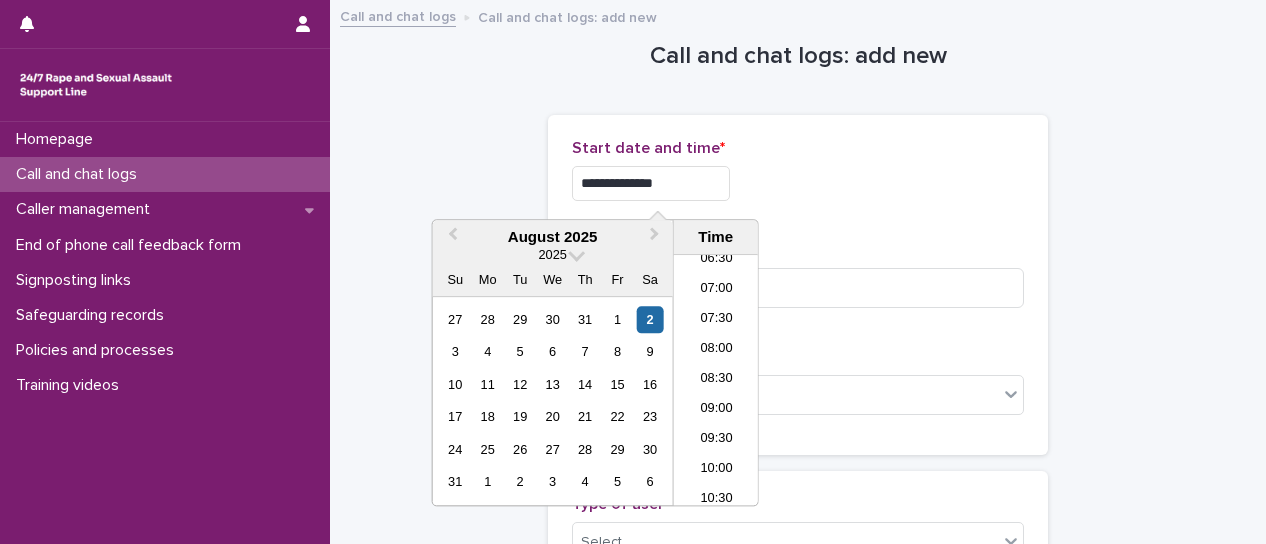 type on "**********" 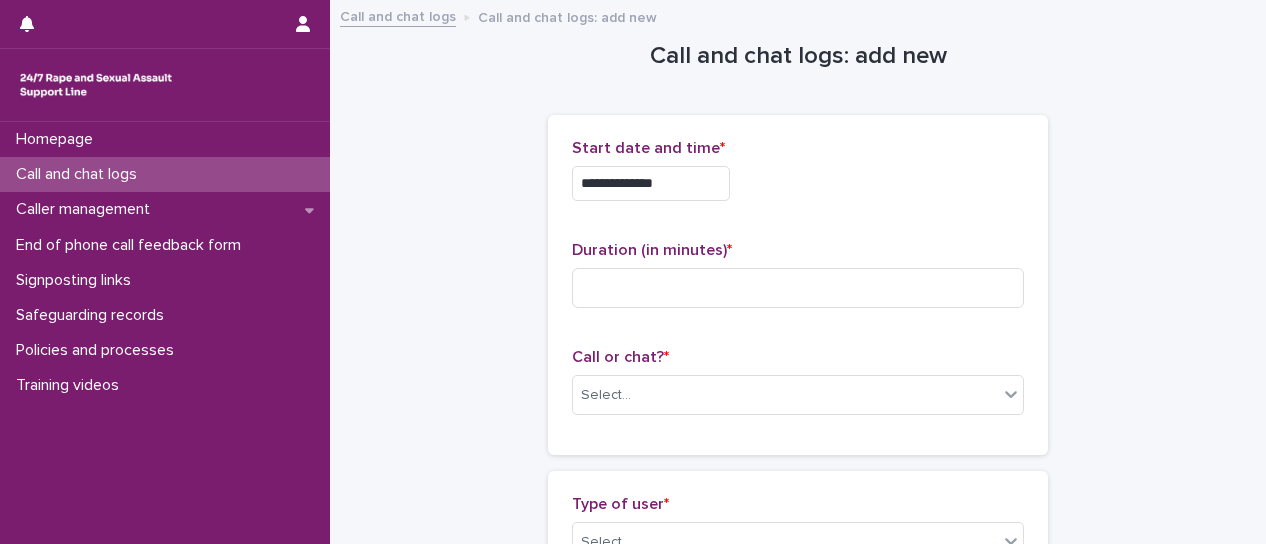 drag, startPoint x: 824, startPoint y: 199, endPoint x: 801, endPoint y: 245, distance: 51.42956 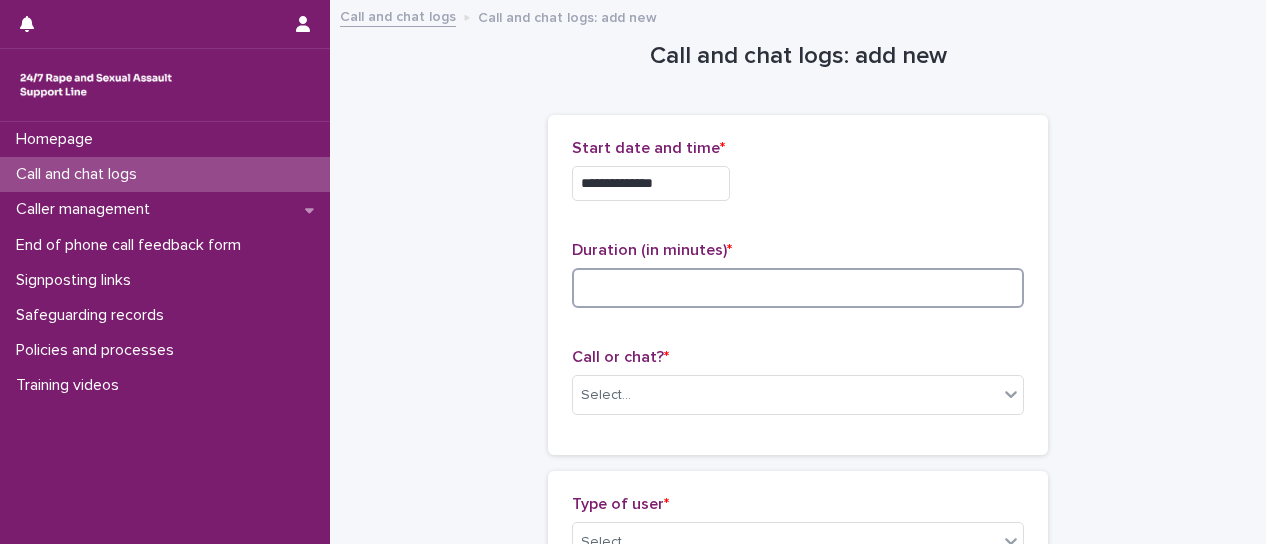 click at bounding box center [798, 288] 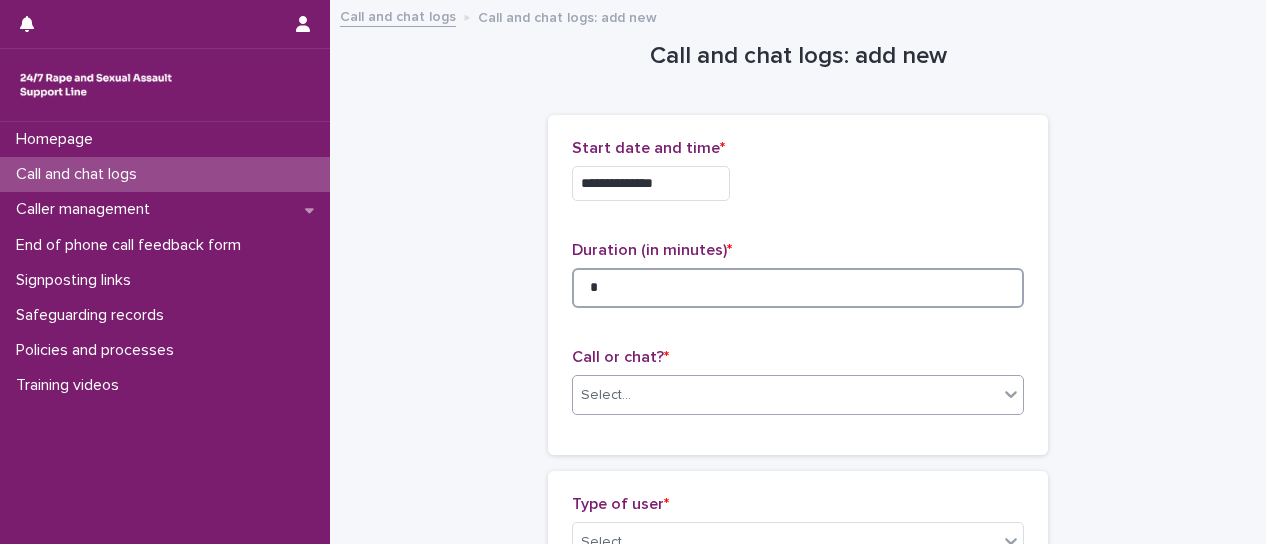type on "*" 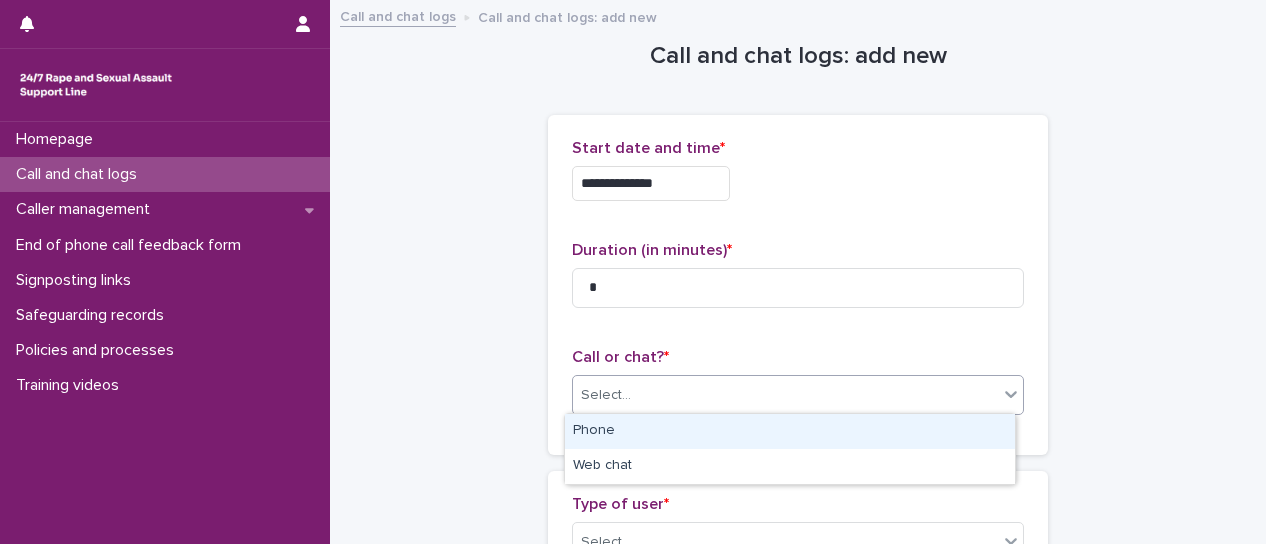 click 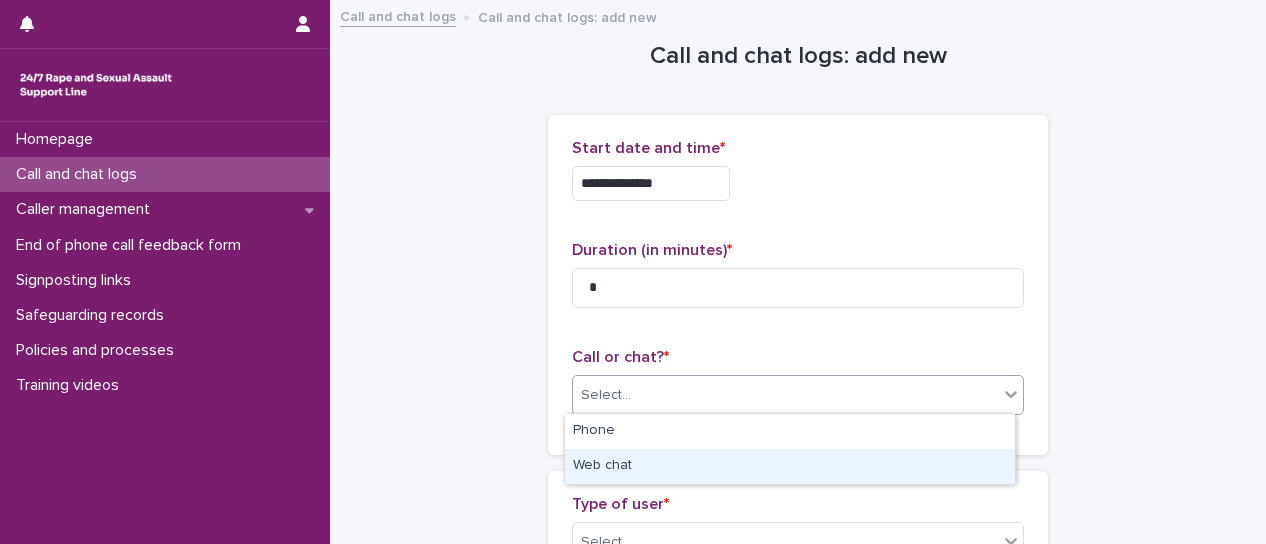 click on "Web chat" at bounding box center (790, 466) 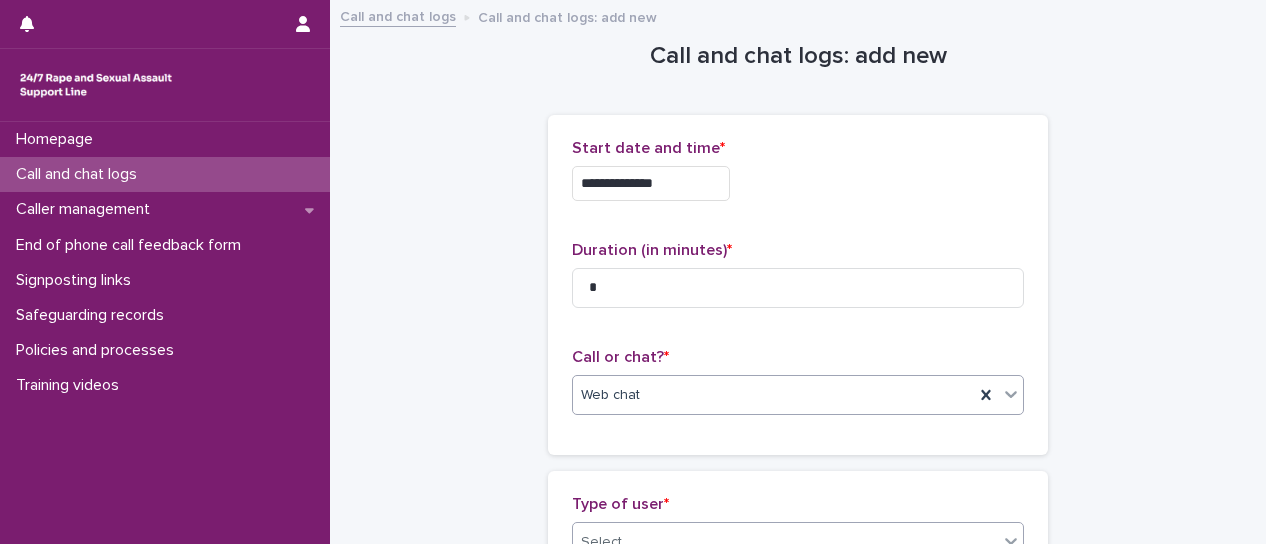 scroll, scrollTop: 4, scrollLeft: 0, axis: vertical 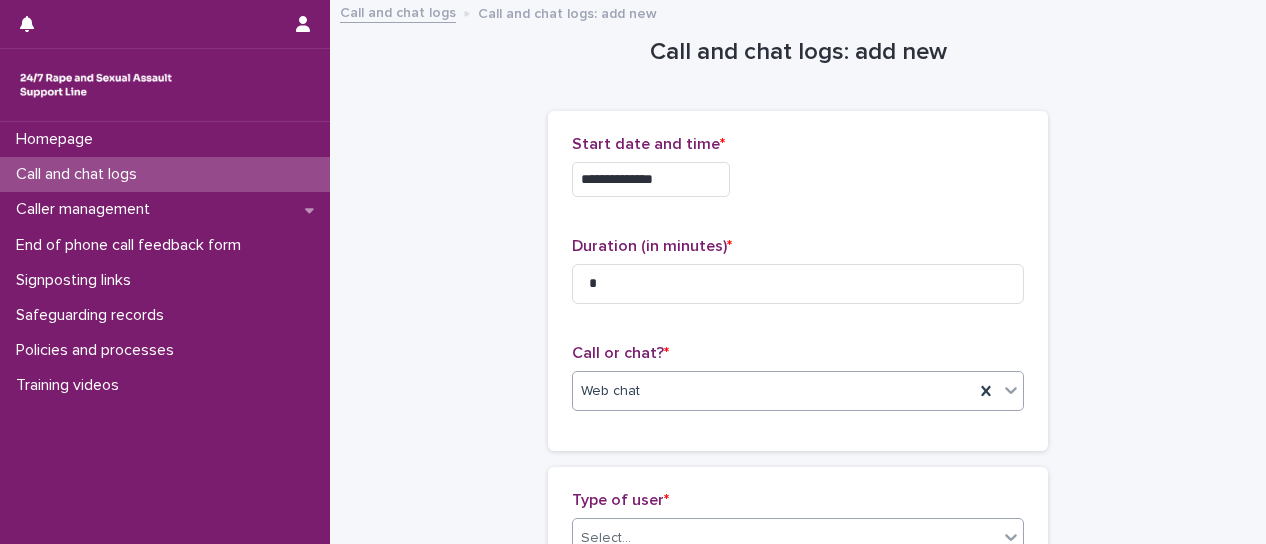 click 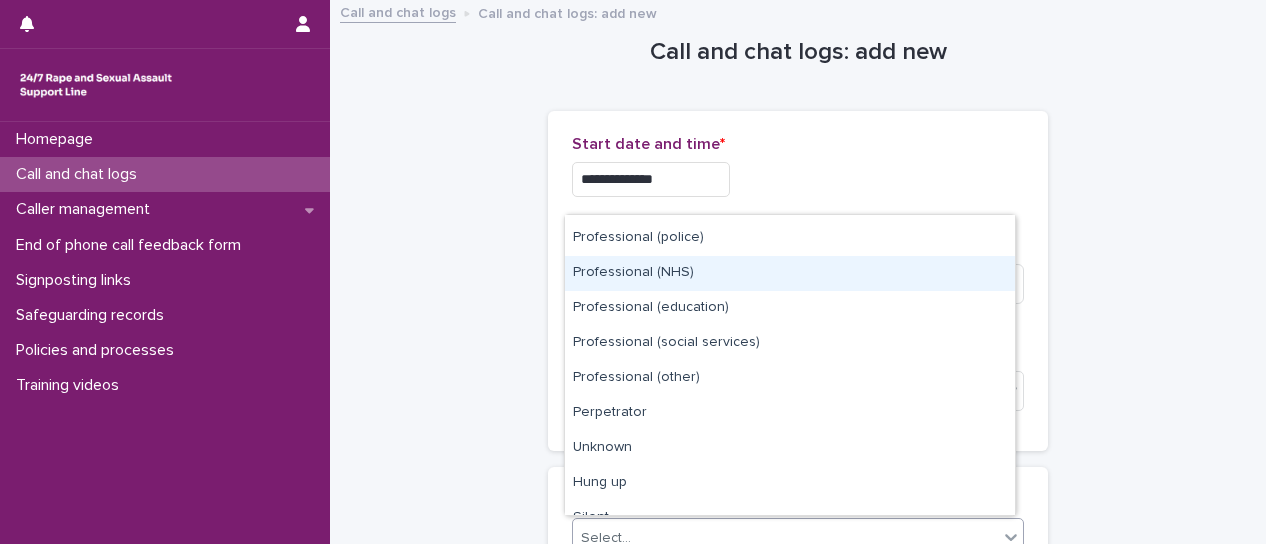 scroll, scrollTop: 225, scrollLeft: 0, axis: vertical 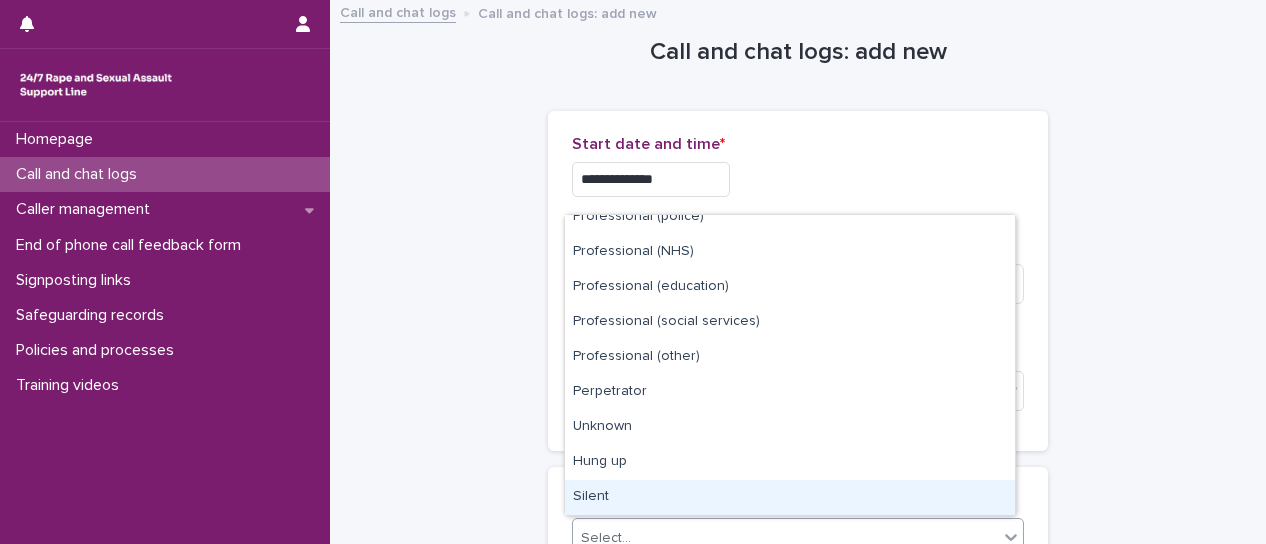 click on "Silent" at bounding box center (790, 497) 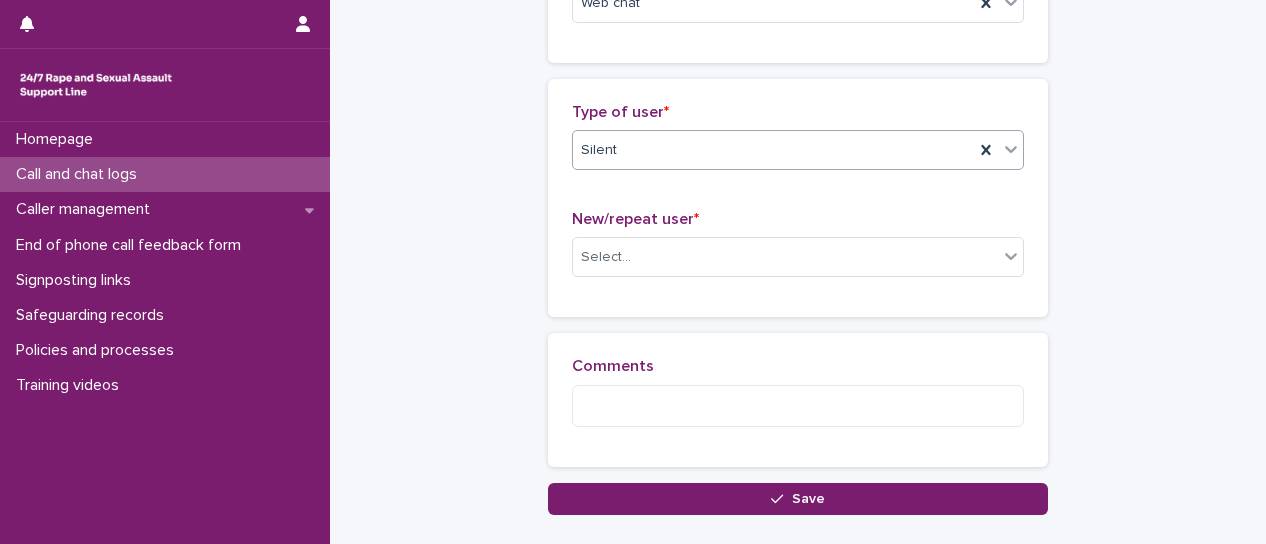 scroll, scrollTop: 404, scrollLeft: 0, axis: vertical 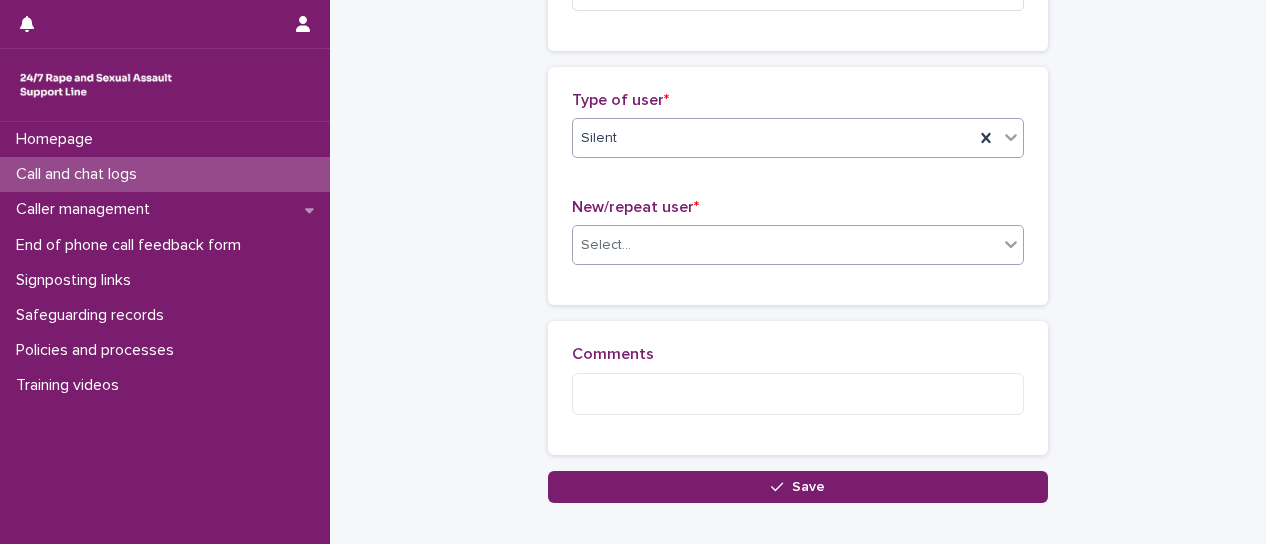 click at bounding box center [1011, 244] 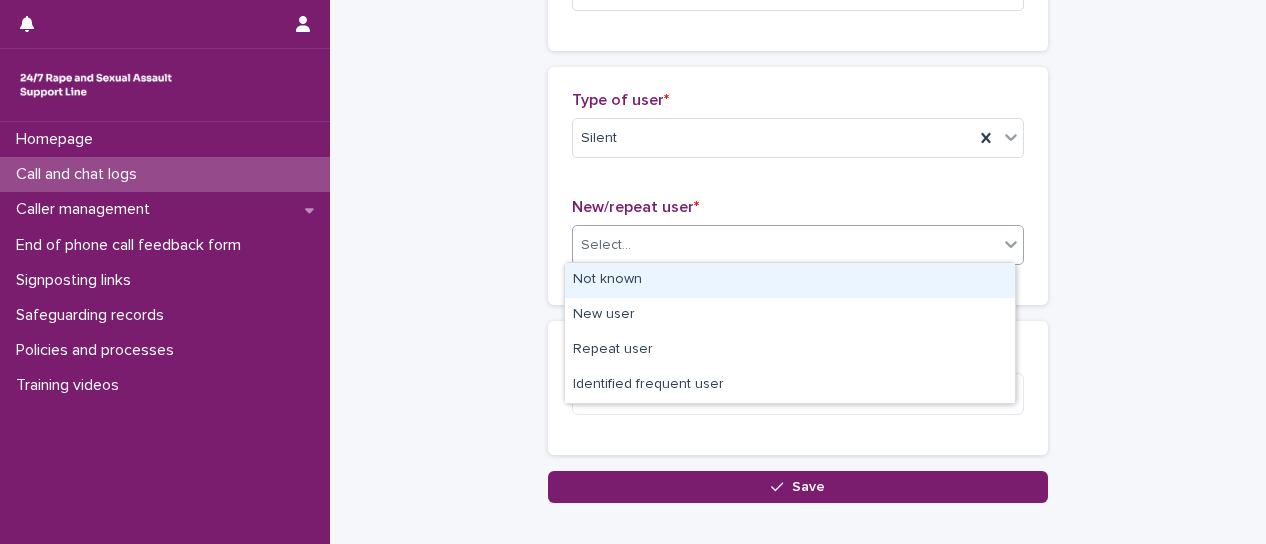 click on "Not known" at bounding box center [790, 280] 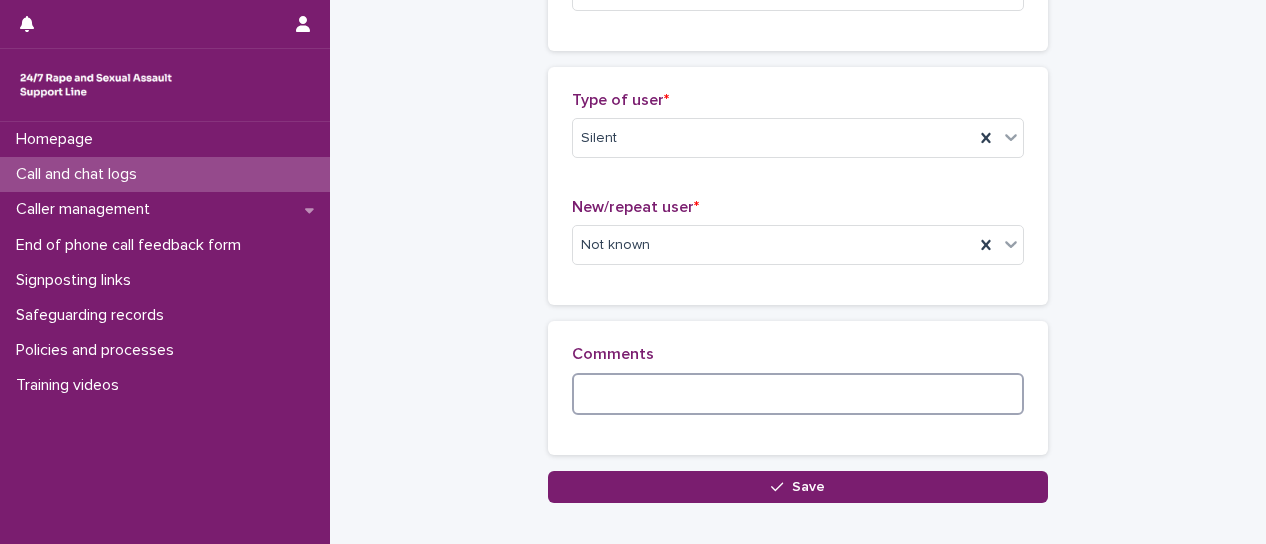 click at bounding box center [798, 394] 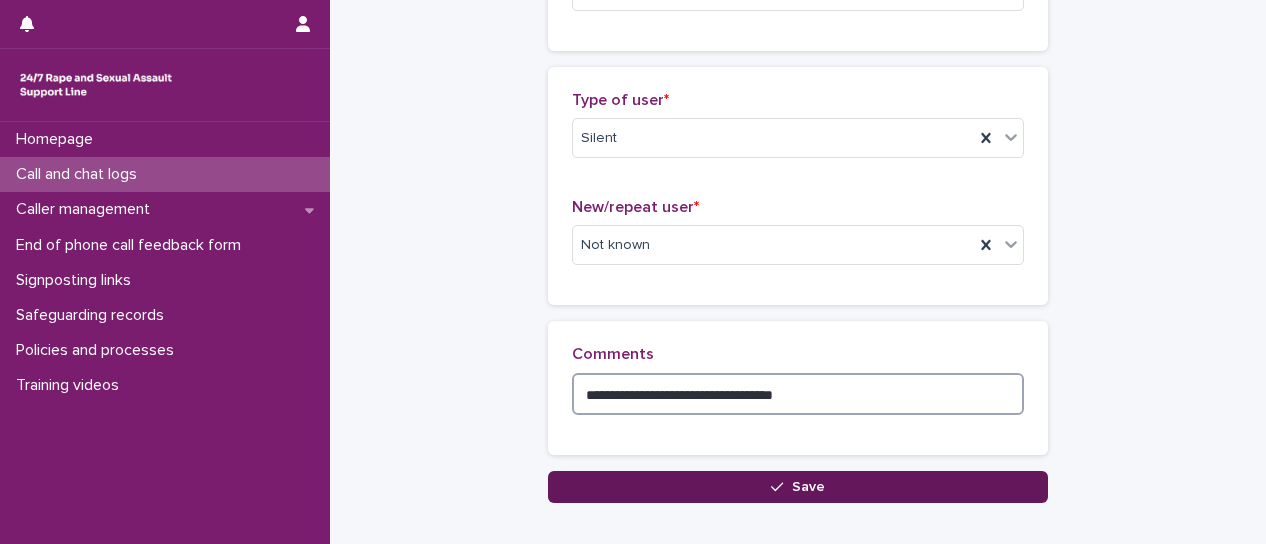 type on "**********" 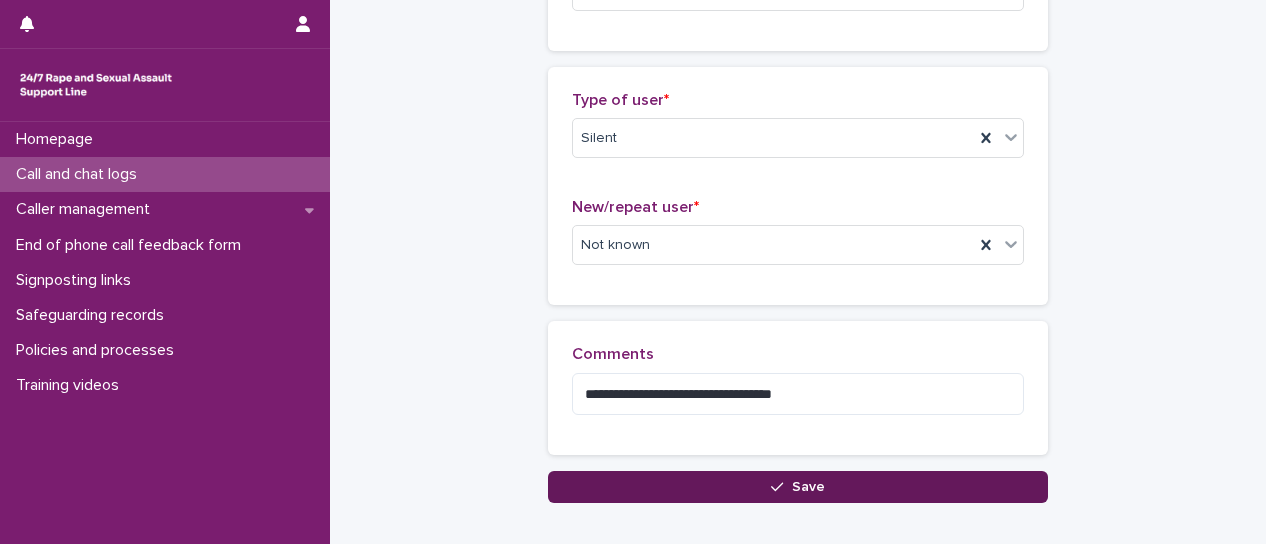 click 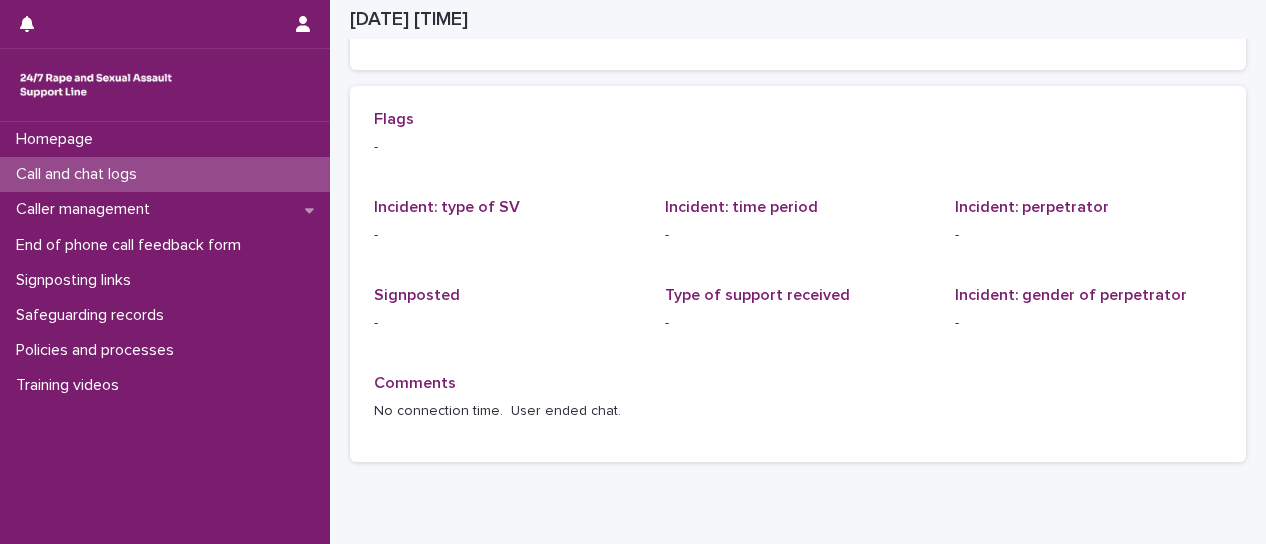 scroll, scrollTop: 0, scrollLeft: 0, axis: both 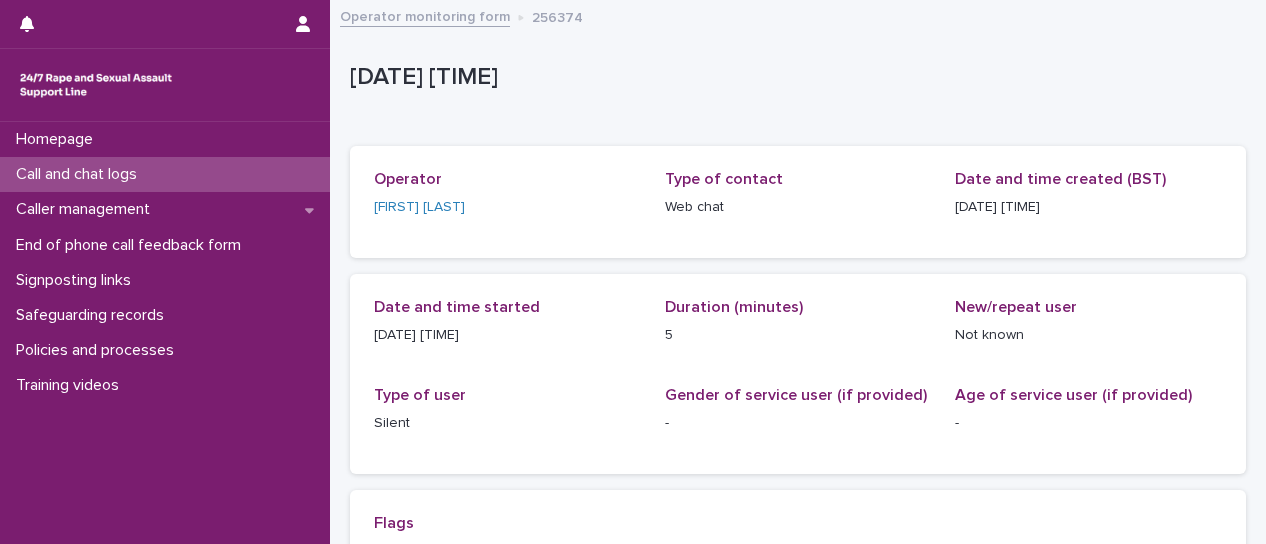 click on "Call and chat logs" at bounding box center (165, 174) 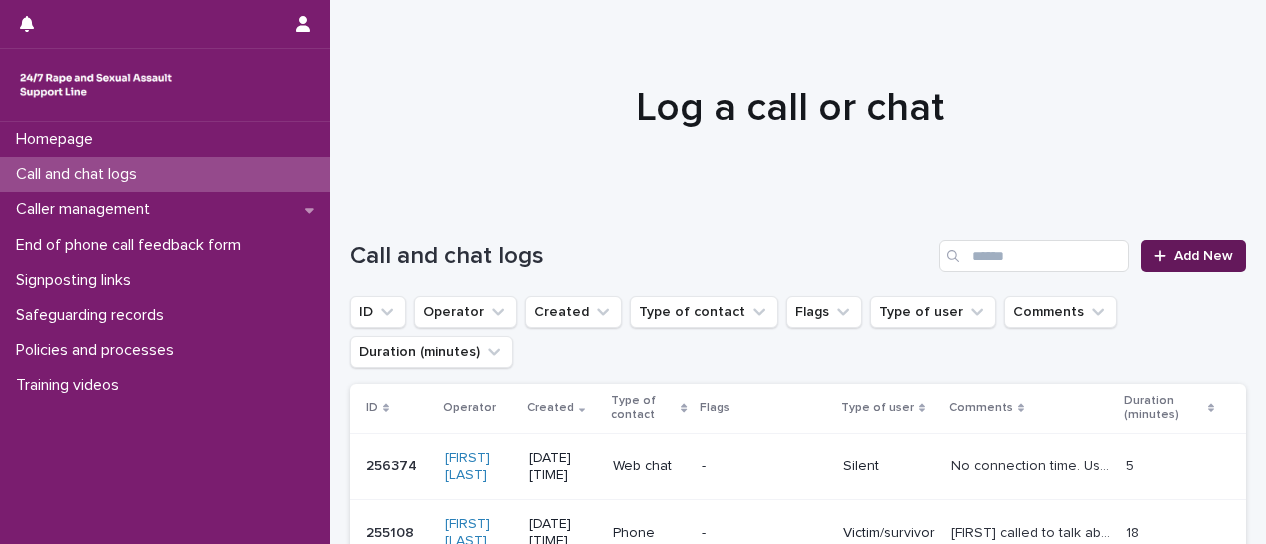 click at bounding box center [1164, 256] 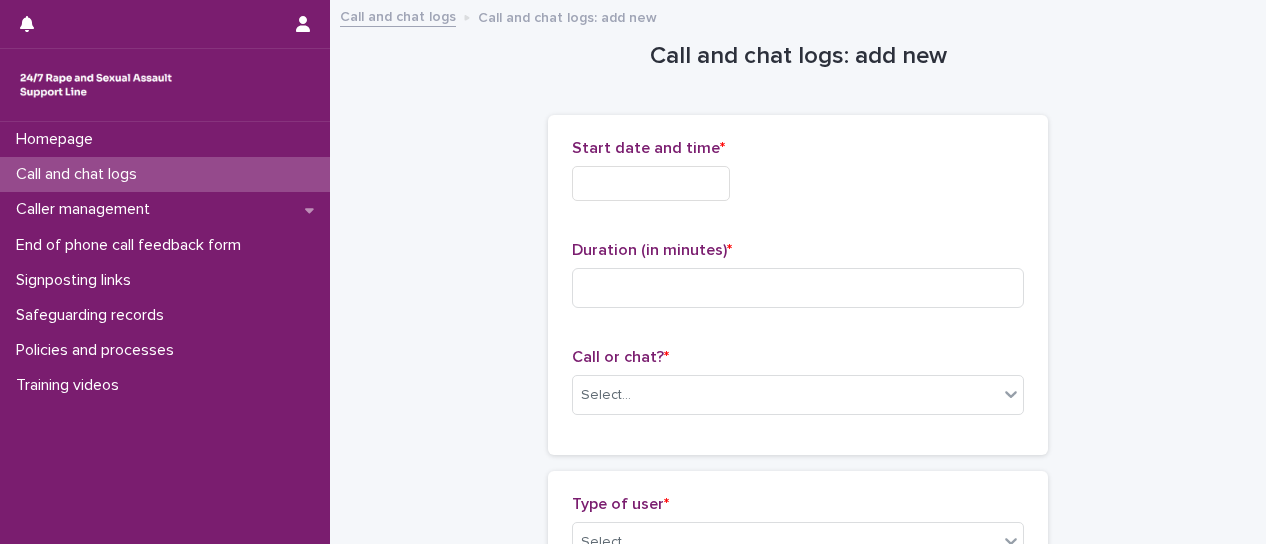click at bounding box center [651, 183] 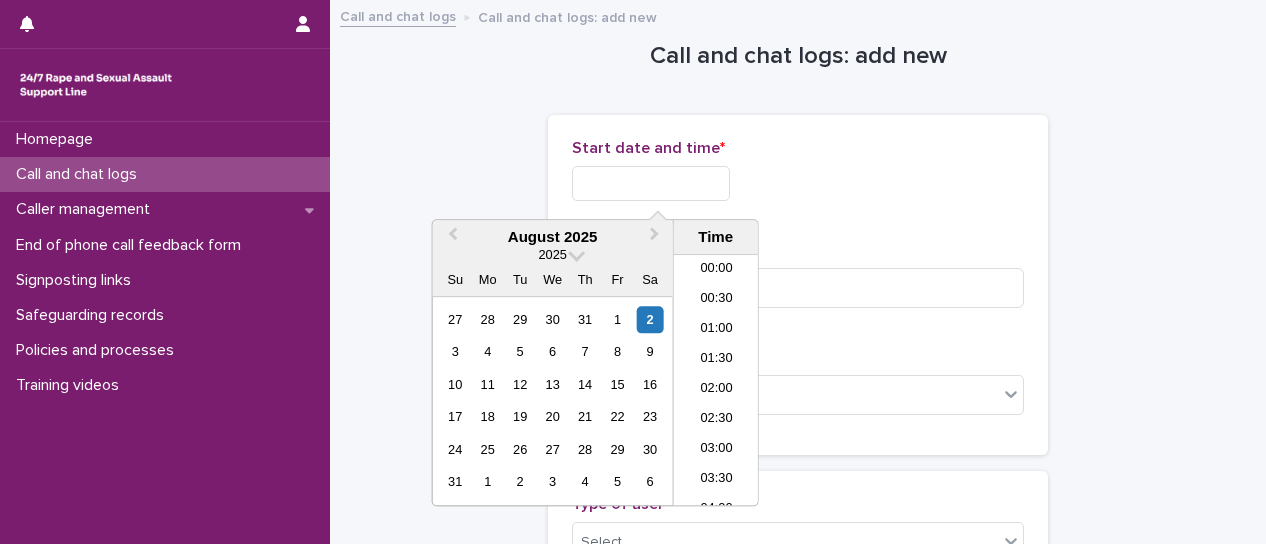 scroll, scrollTop: 430, scrollLeft: 0, axis: vertical 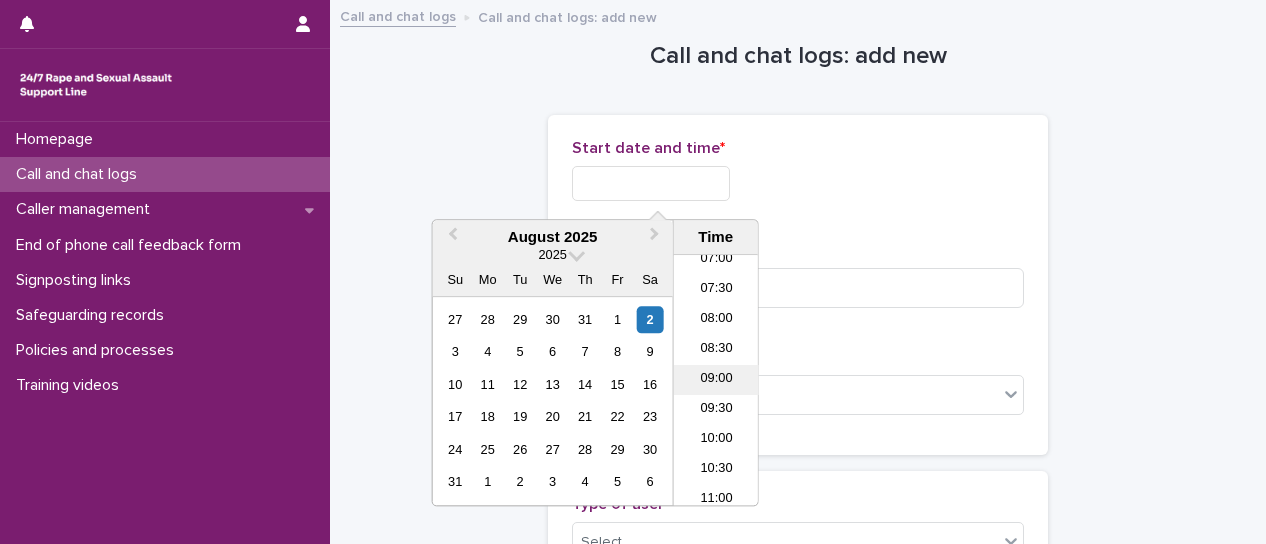 click on "09:00" at bounding box center [716, 380] 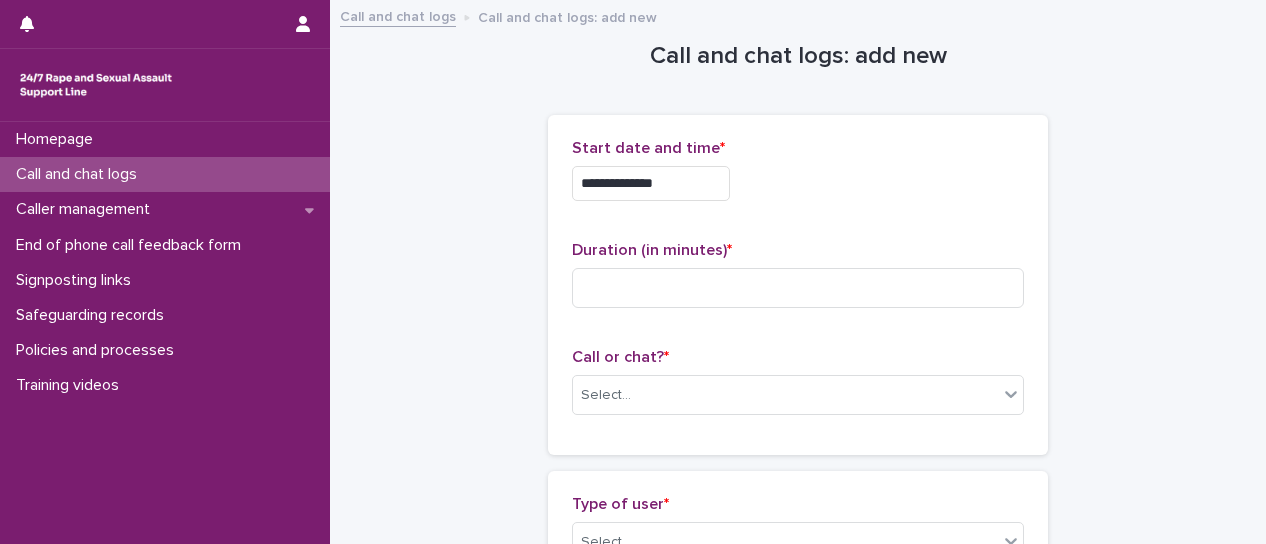 click on "**********" at bounding box center (651, 183) 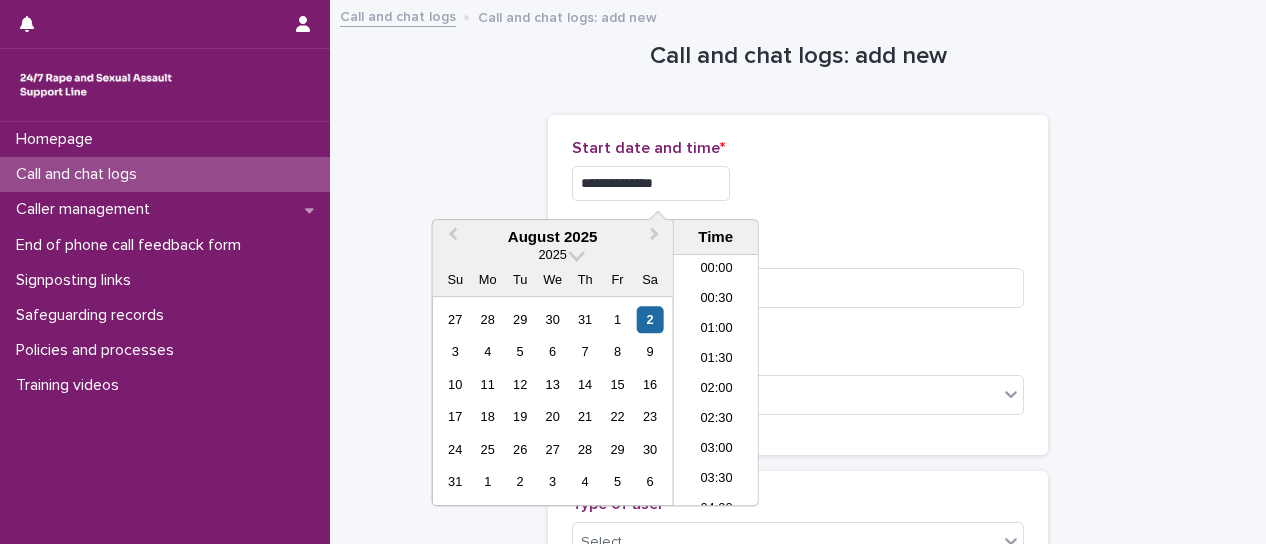 scroll, scrollTop: 430, scrollLeft: 0, axis: vertical 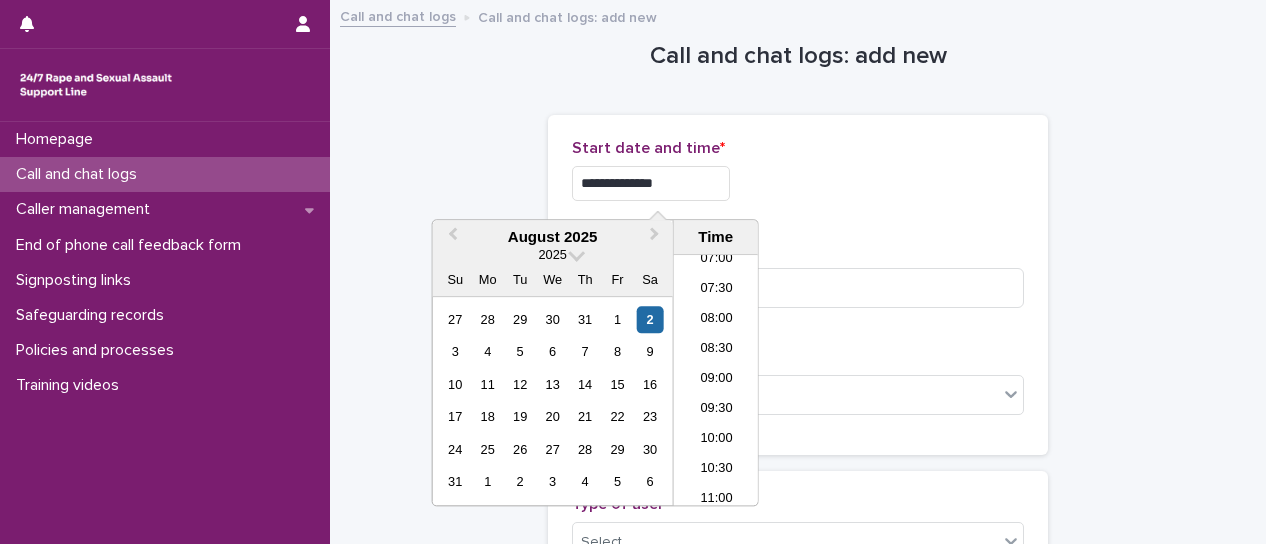 type on "**********" 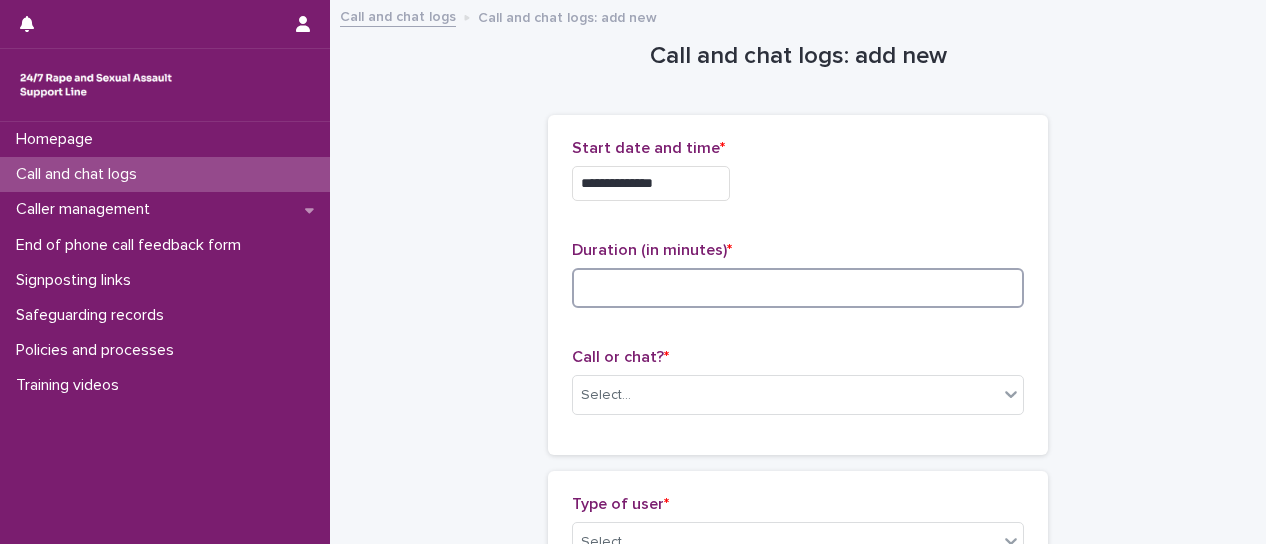 click at bounding box center (798, 288) 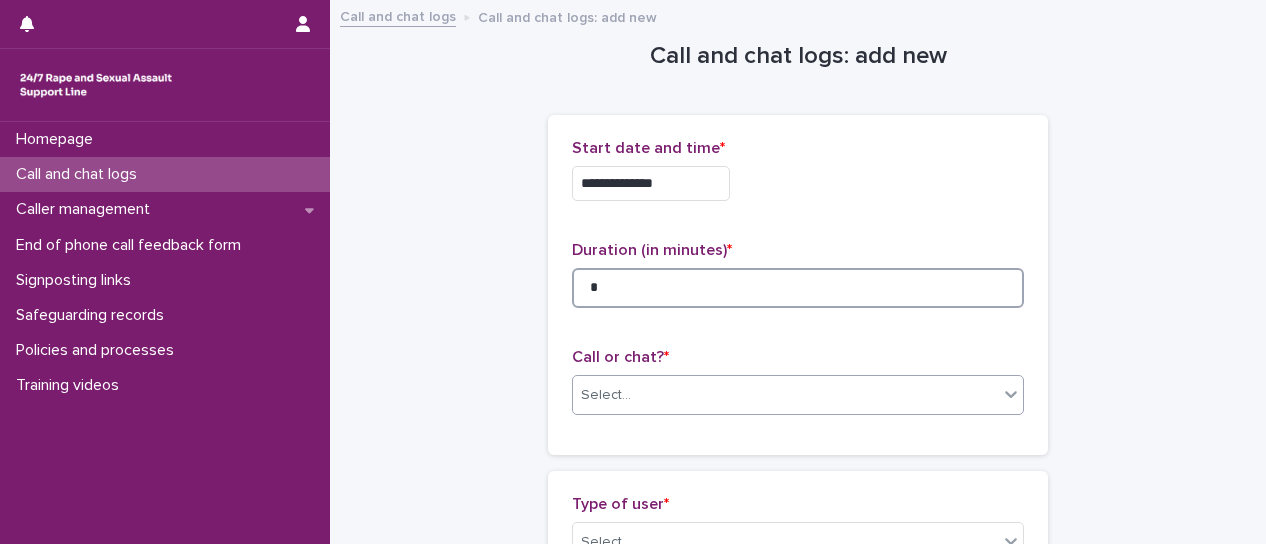 type on "*" 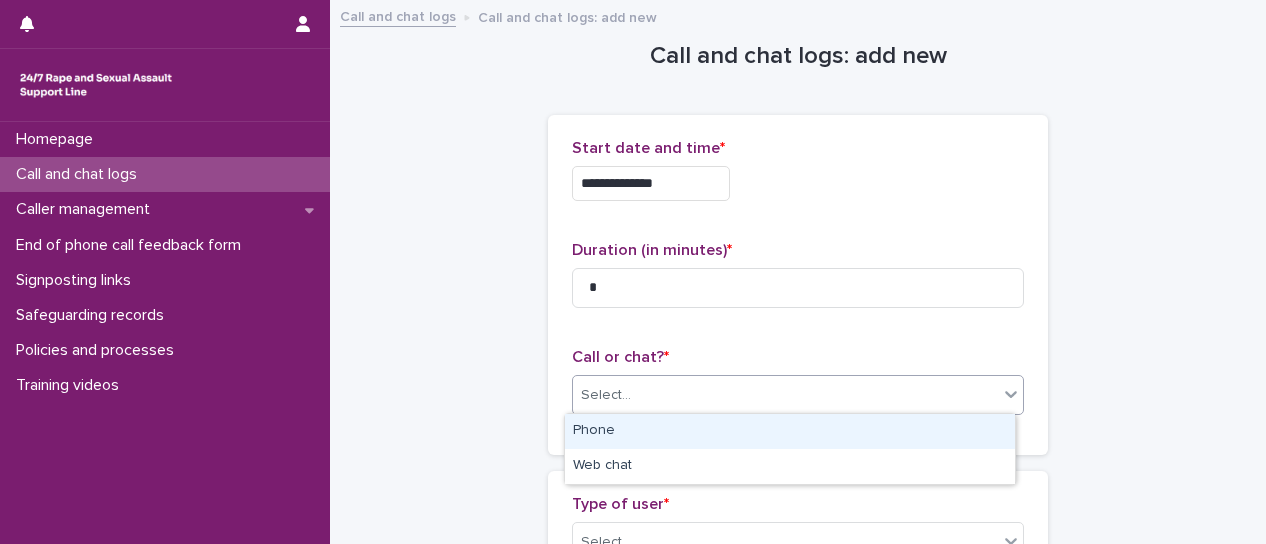 click 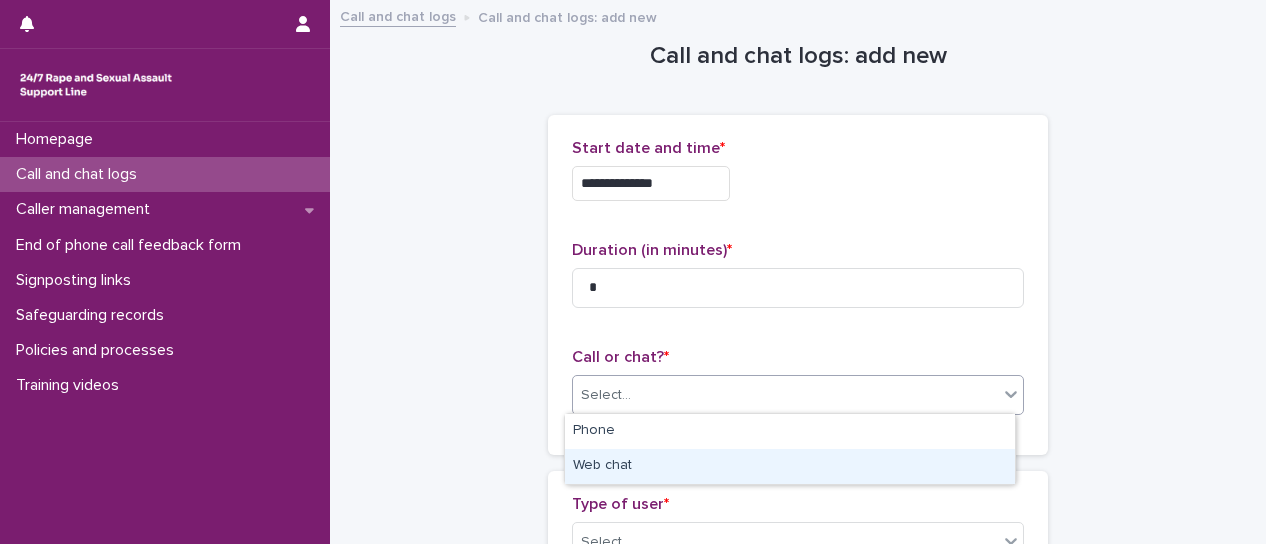 drag, startPoint x: 974, startPoint y: 458, endPoint x: 978, endPoint y: 479, distance: 21.377558 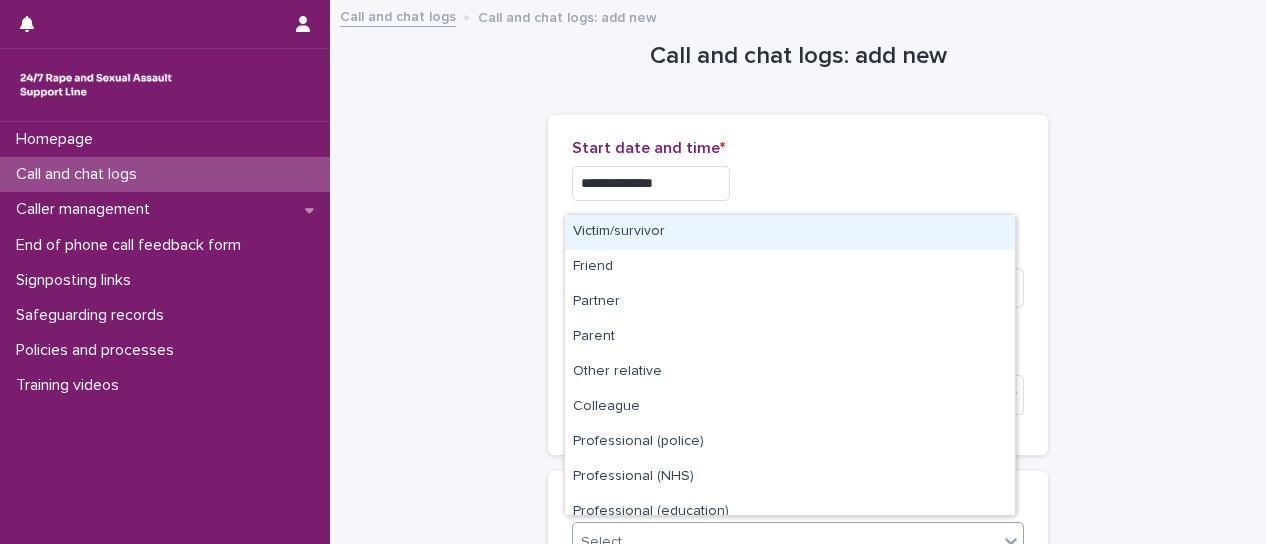 scroll, scrollTop: 4, scrollLeft: 0, axis: vertical 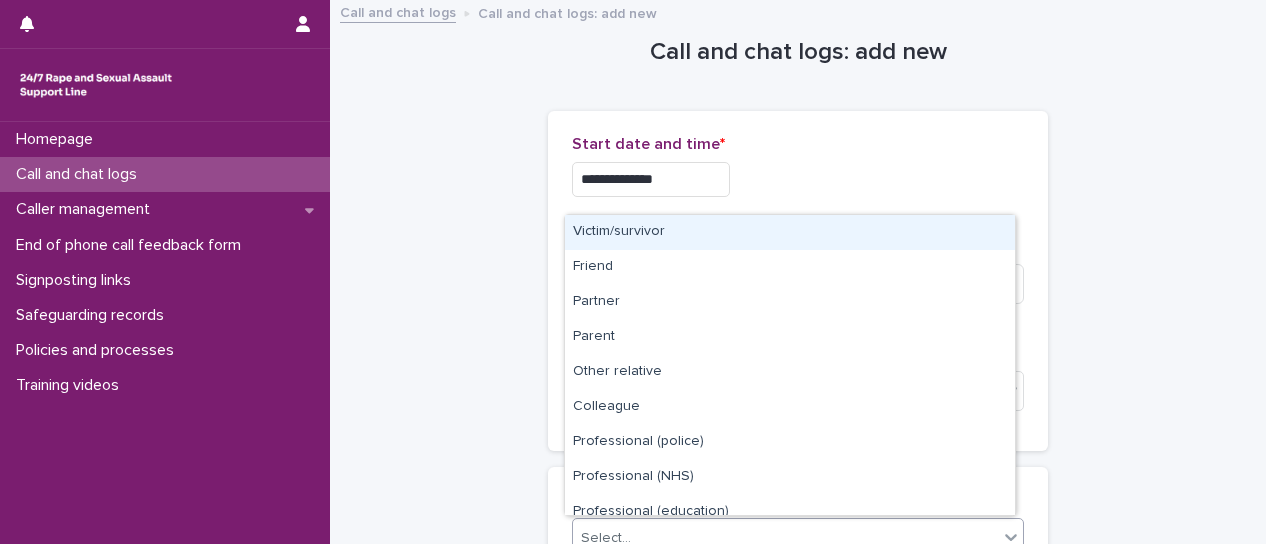 click 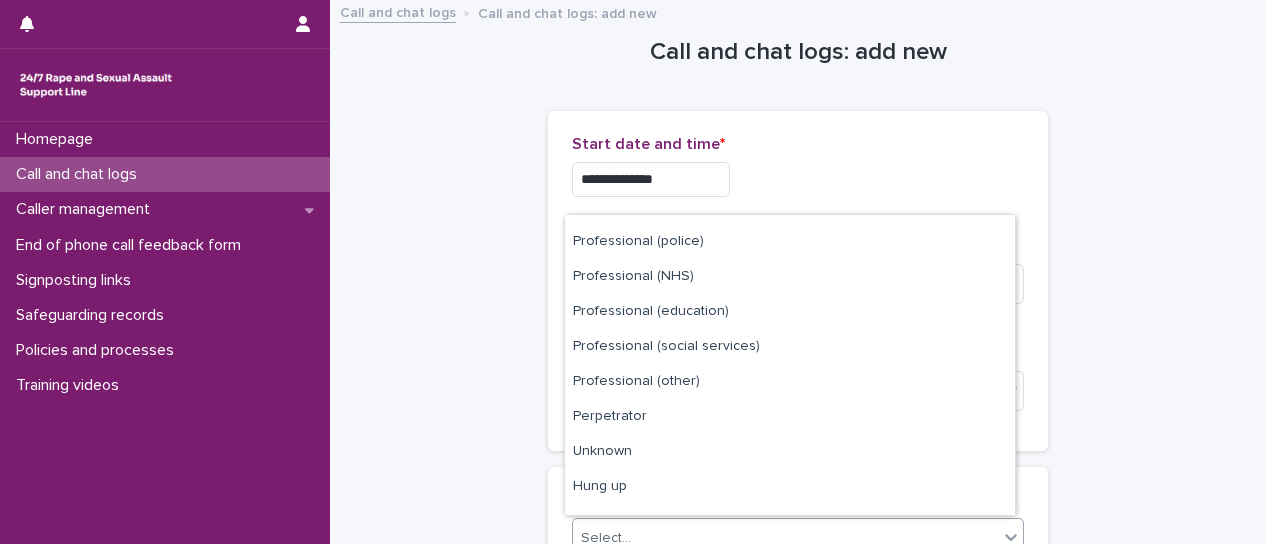 scroll, scrollTop: 225, scrollLeft: 0, axis: vertical 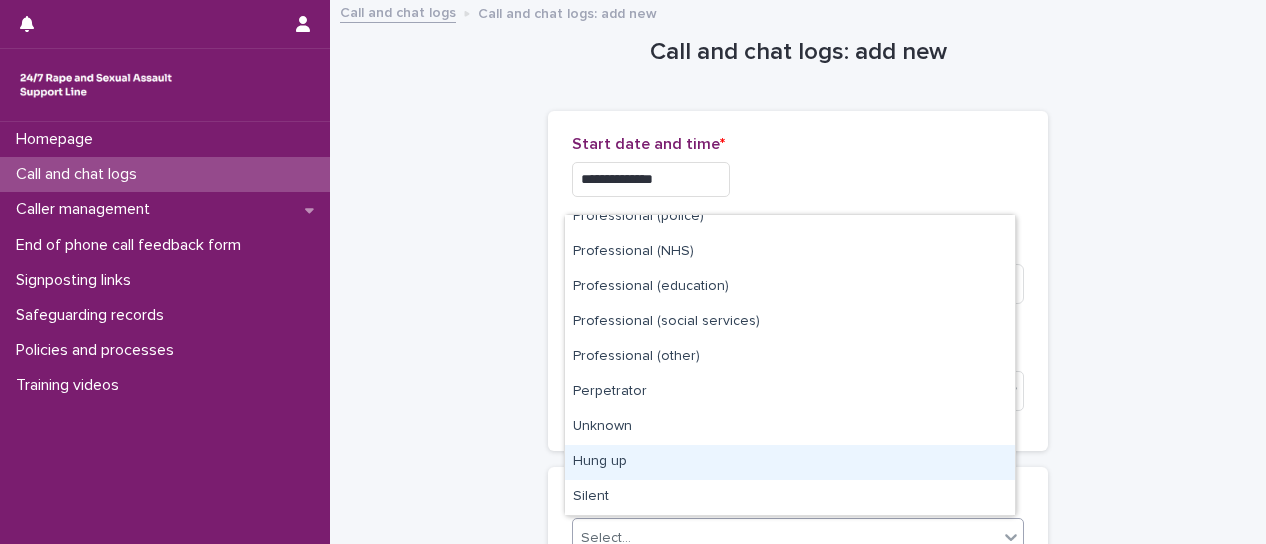 click on "Hung up" at bounding box center (790, 462) 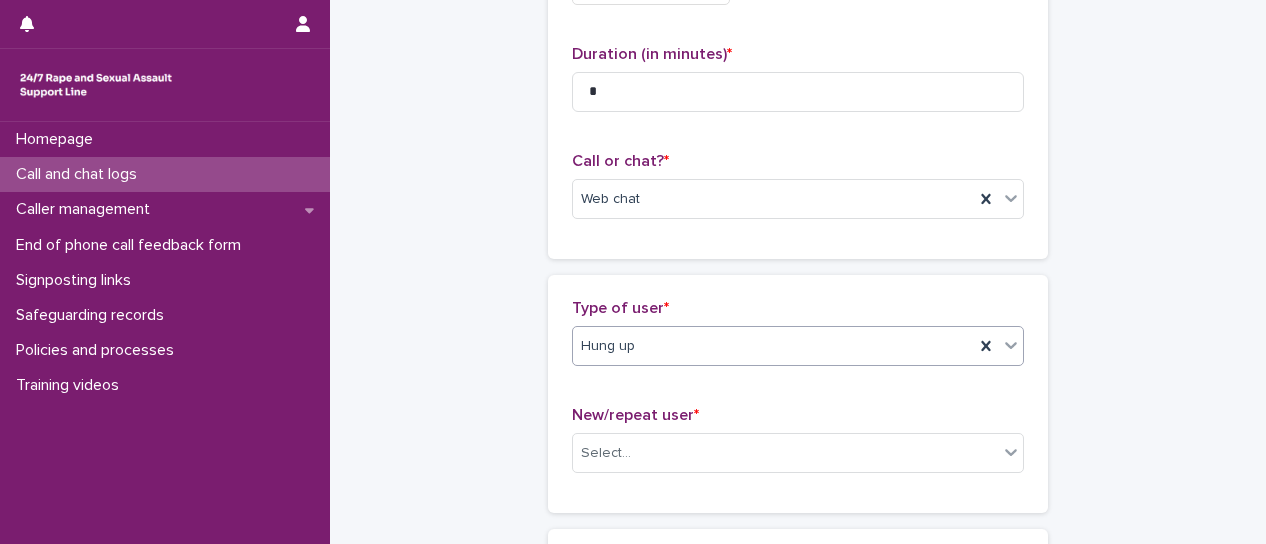 scroll, scrollTop: 296, scrollLeft: 0, axis: vertical 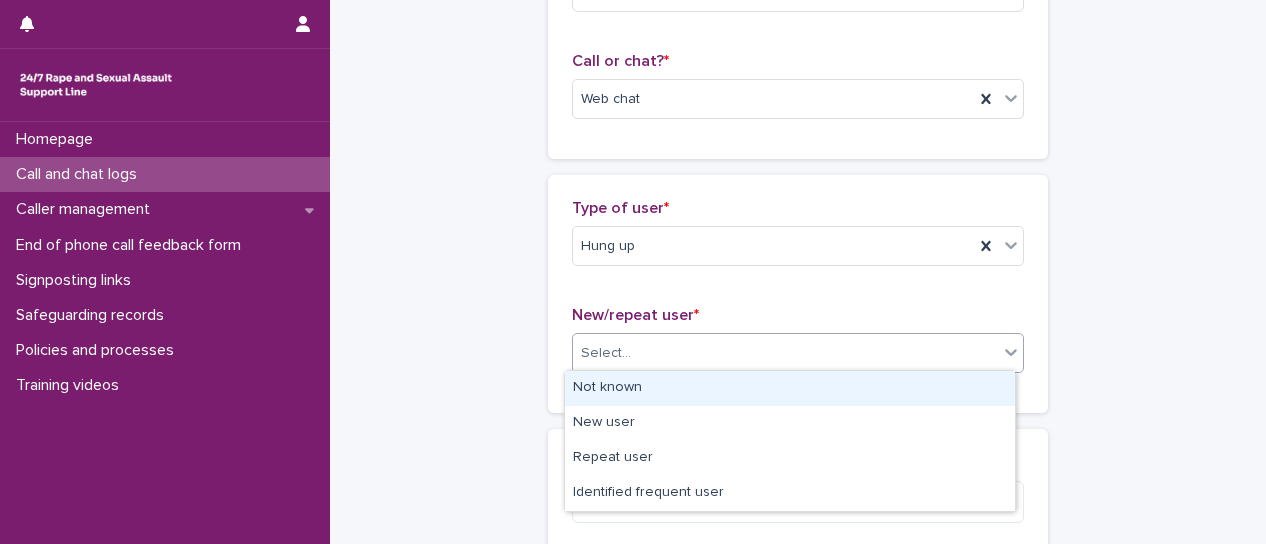 click at bounding box center (1011, 352) 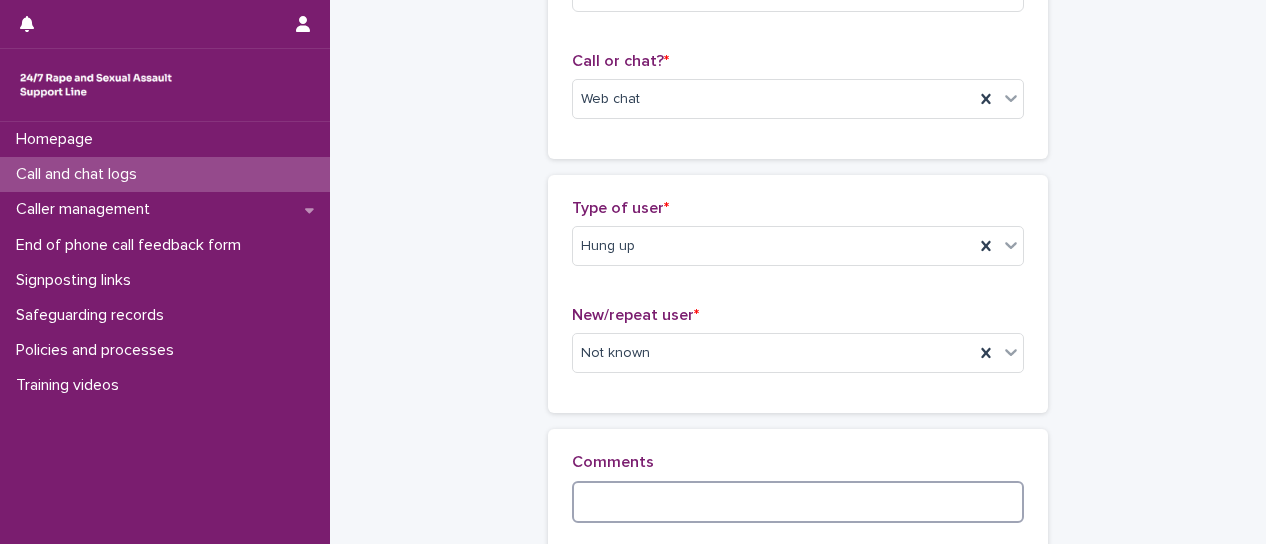 click at bounding box center [798, 502] 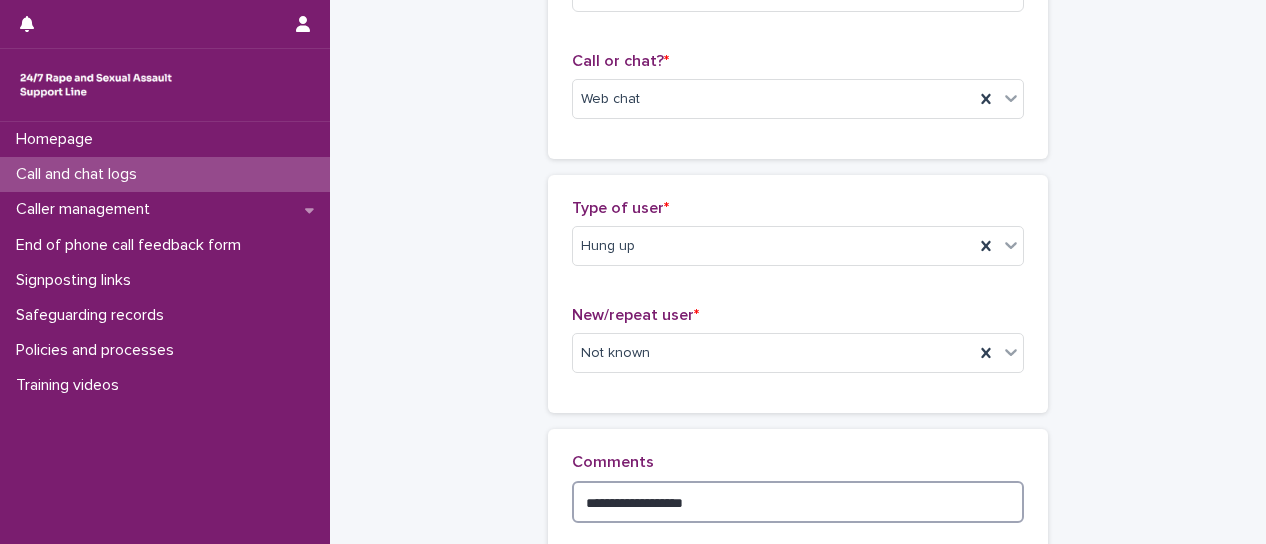 click on "**********" at bounding box center (798, 502) 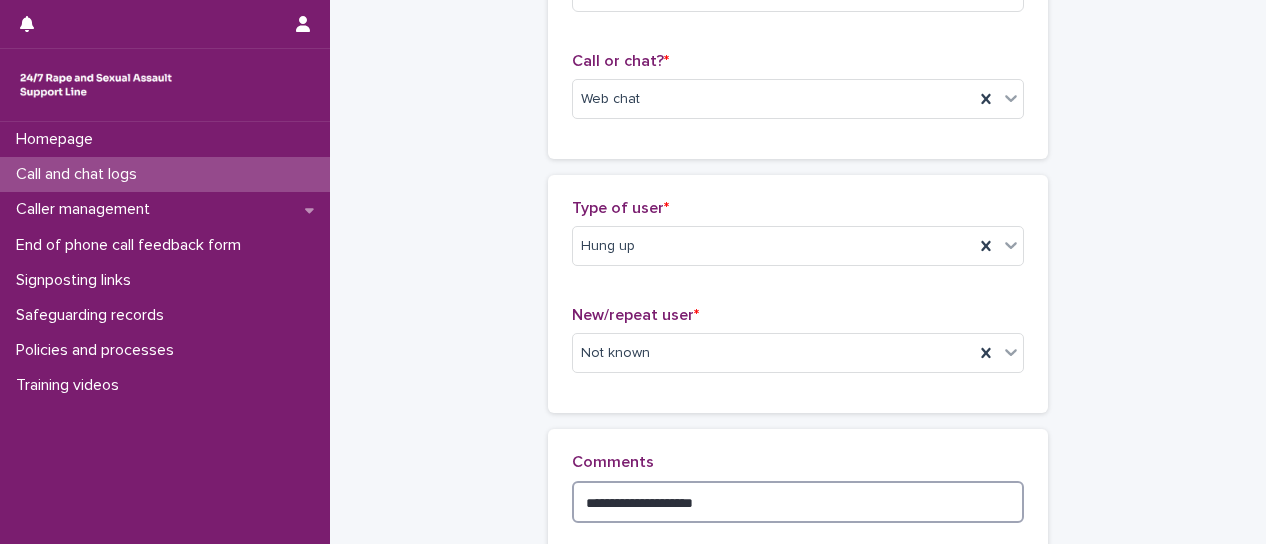 click on "**********" at bounding box center [798, 502] 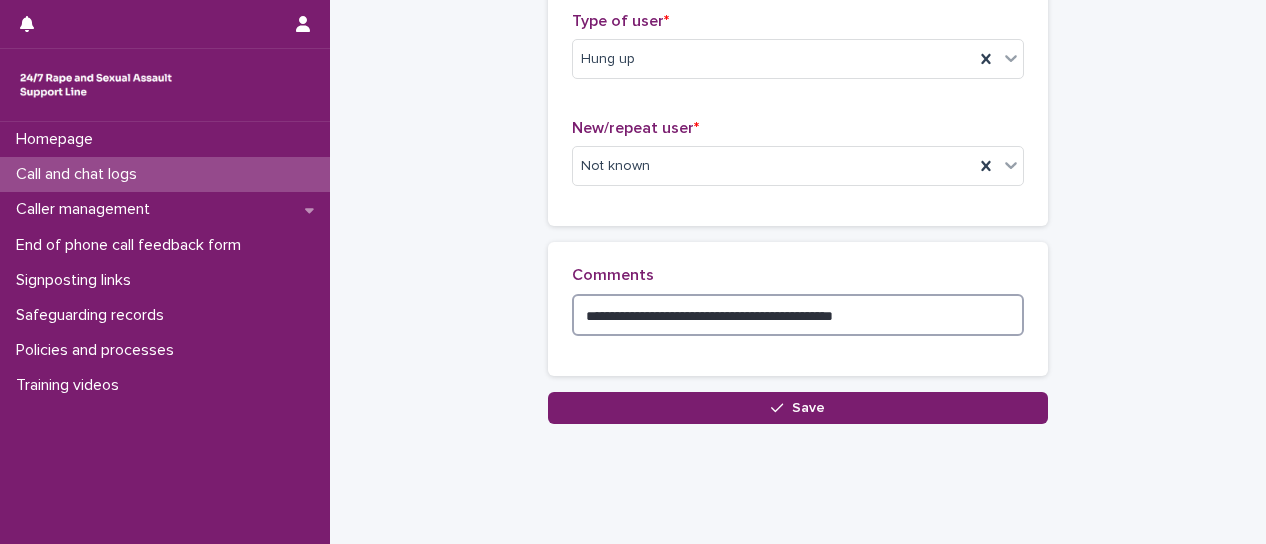 scroll, scrollTop: 496, scrollLeft: 0, axis: vertical 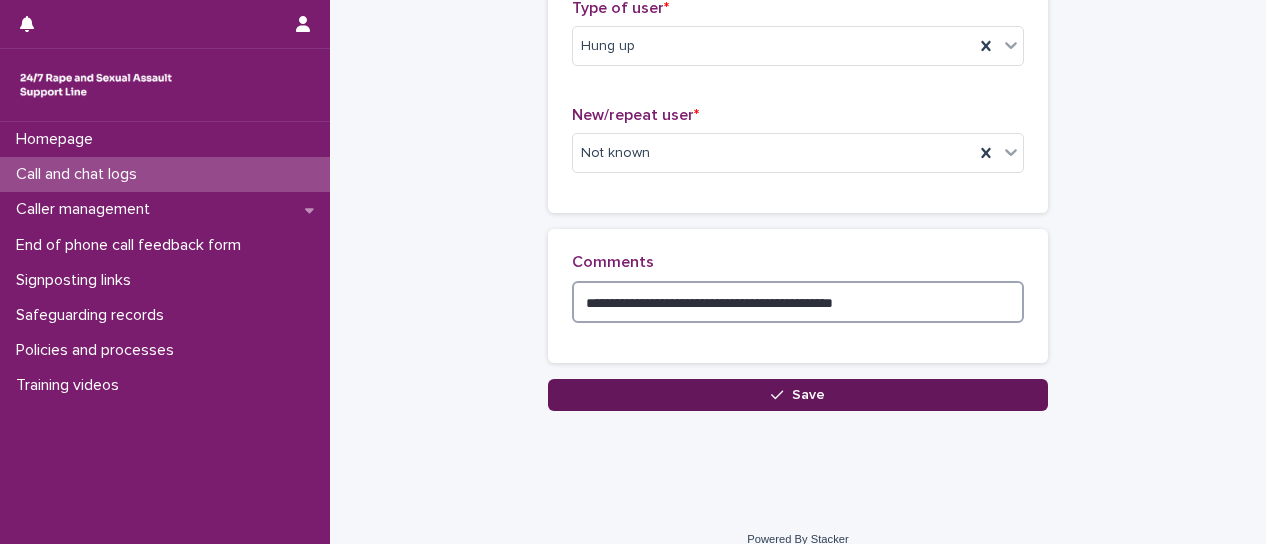 type on "**********" 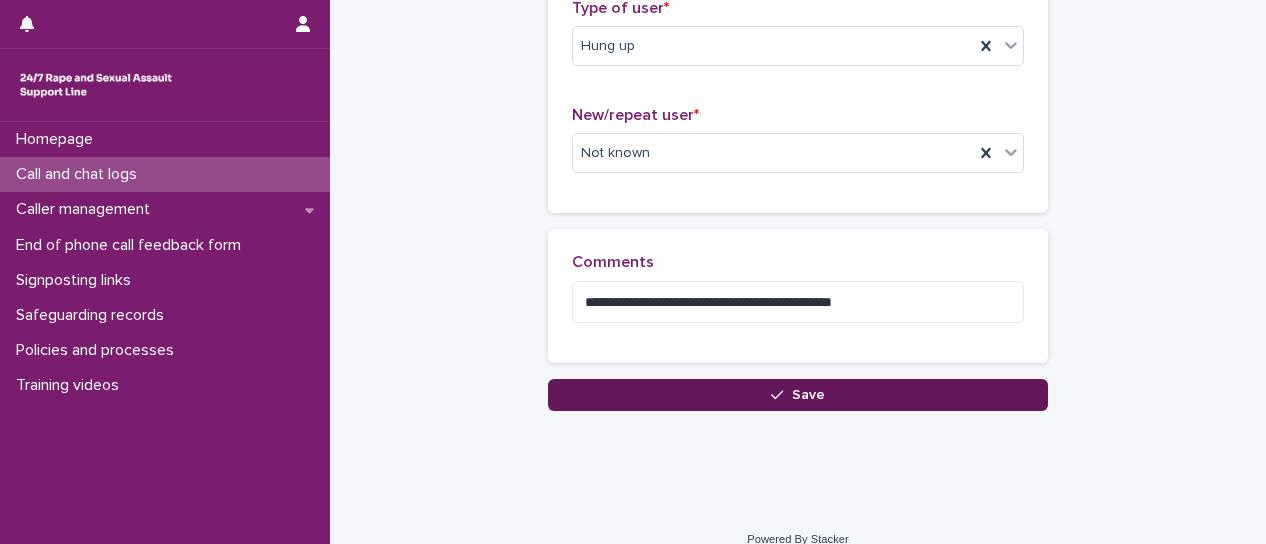 click on "Save" at bounding box center [798, 395] 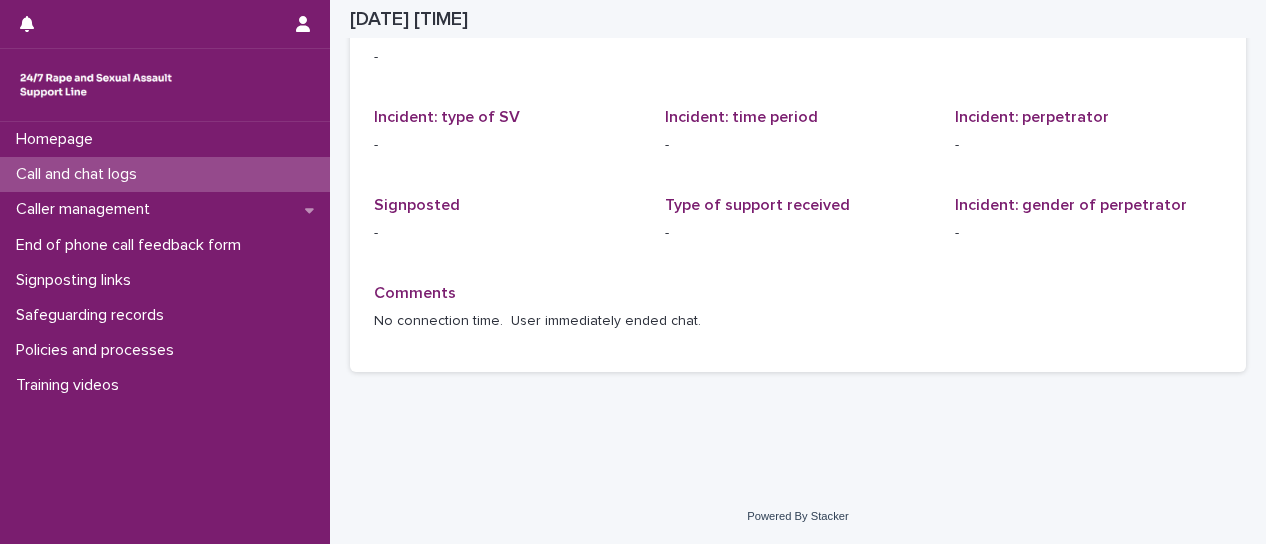 scroll, scrollTop: 58, scrollLeft: 0, axis: vertical 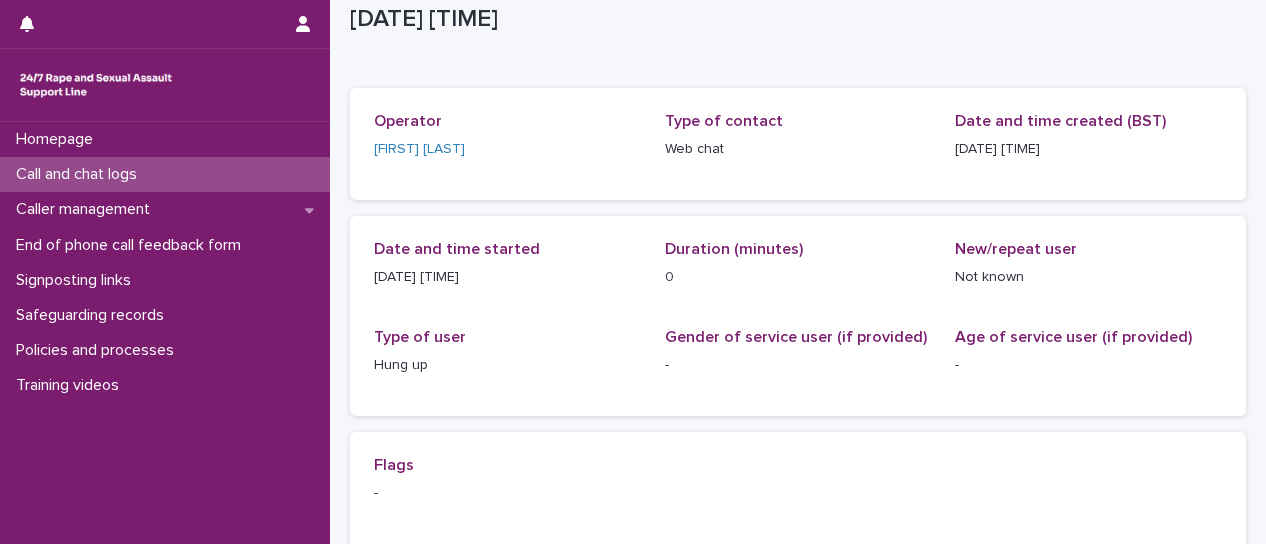 click on "Call and chat logs" at bounding box center [165, 174] 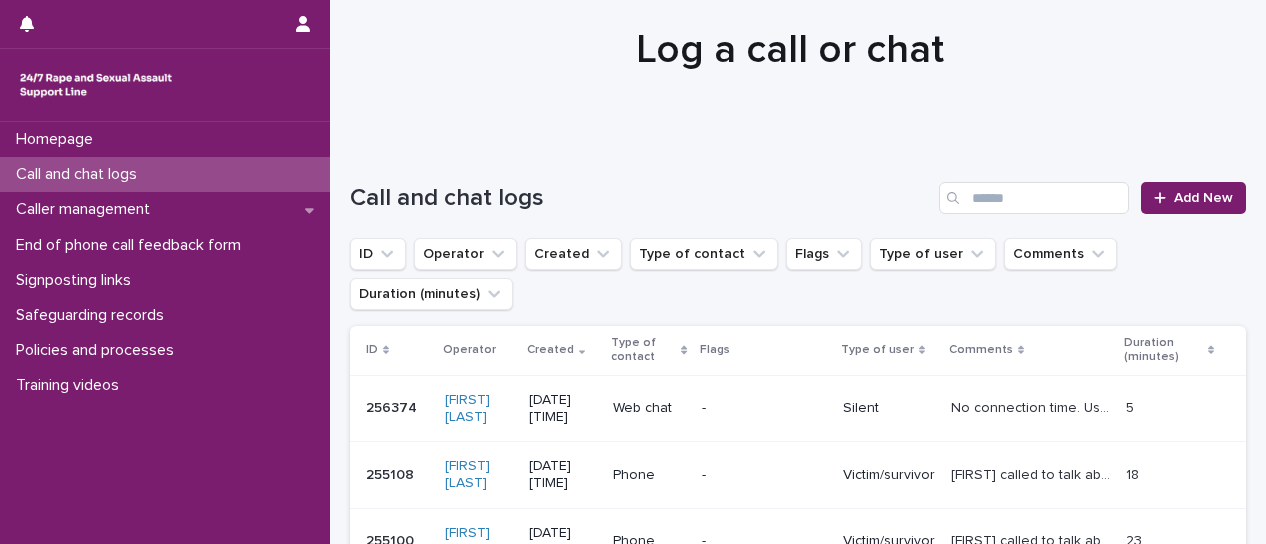 scroll, scrollTop: 0, scrollLeft: 0, axis: both 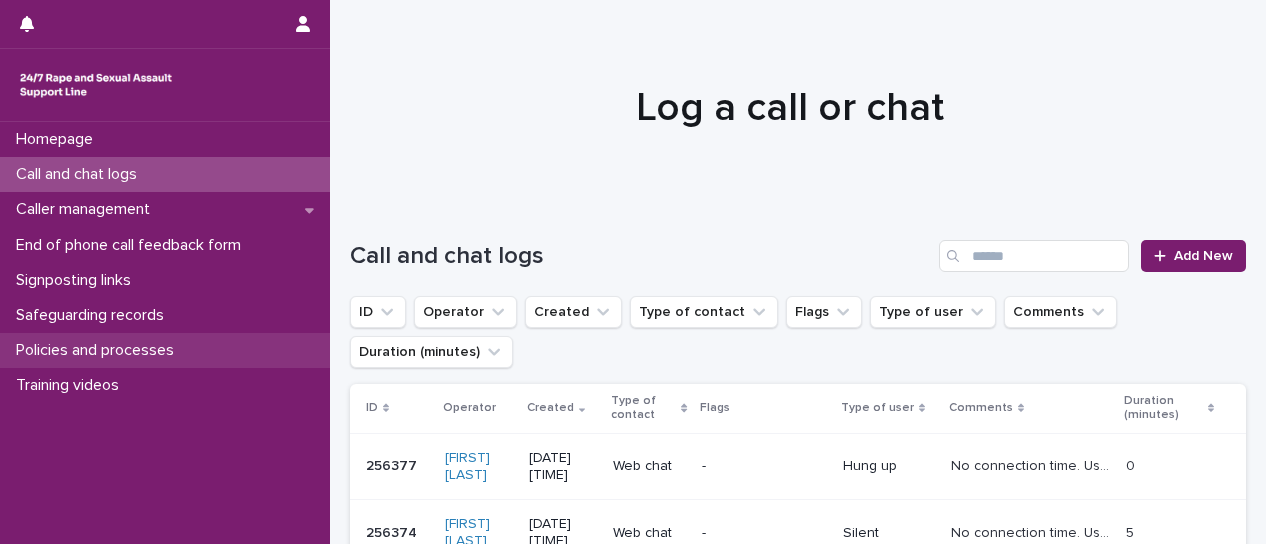 click on "Policies and processes" at bounding box center [99, 350] 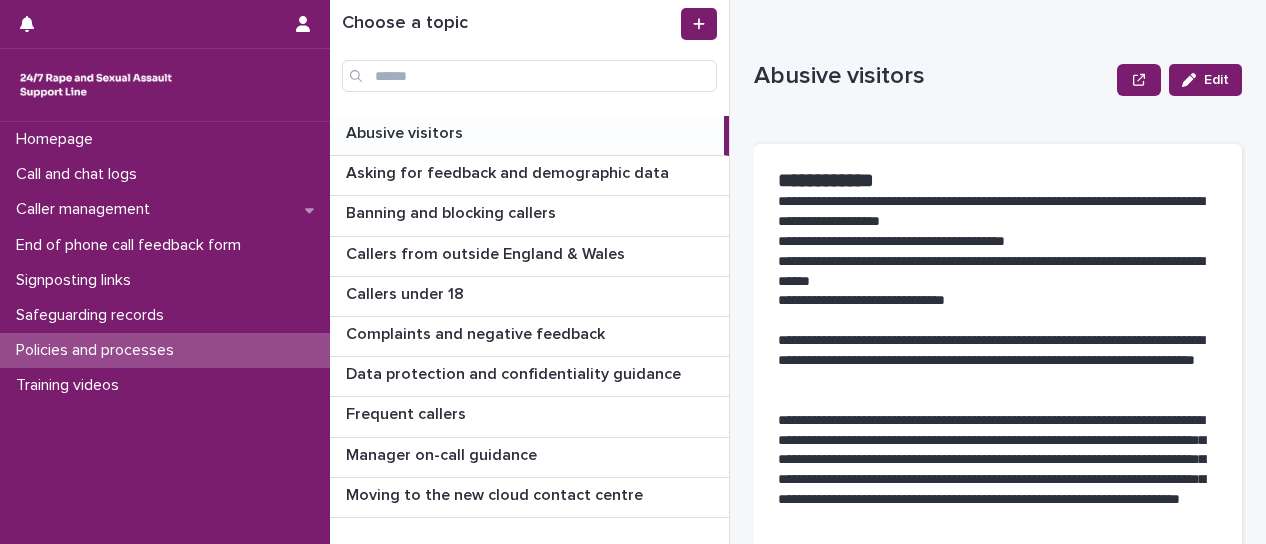 click on "Abusive visitors" at bounding box center [406, 131] 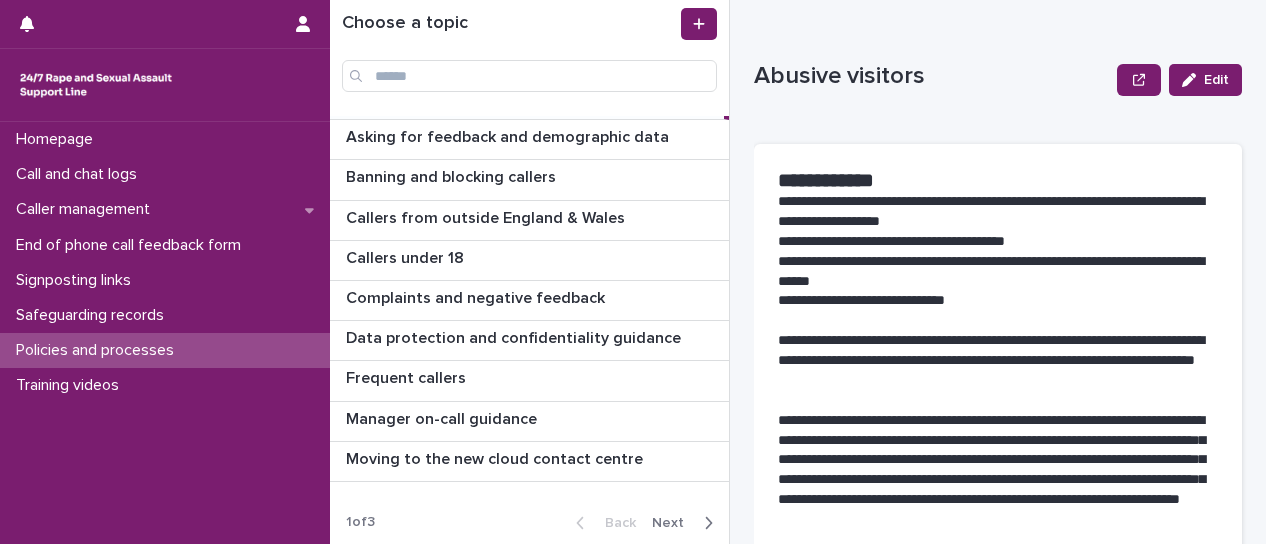 click on "Next" at bounding box center [674, 523] 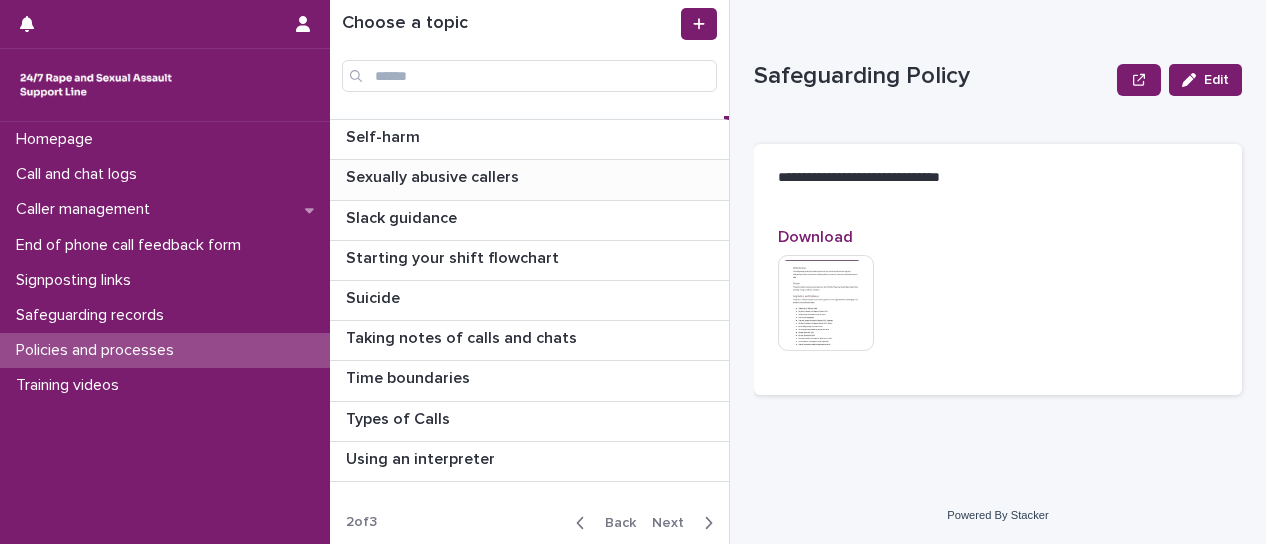click on "Sexually abusive callers" at bounding box center [434, 175] 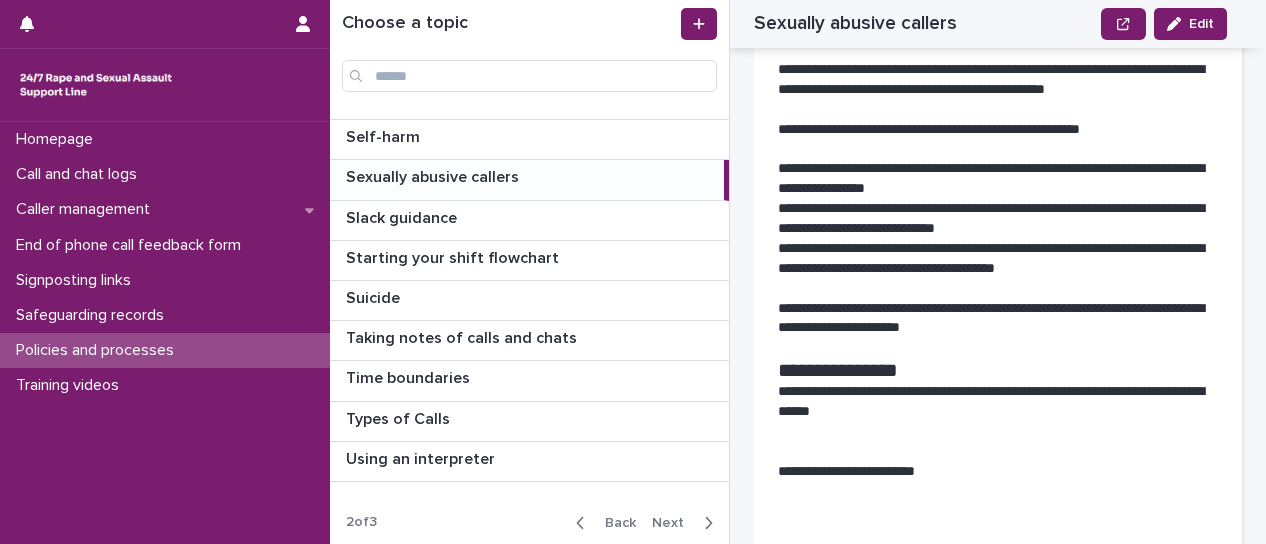 scroll, scrollTop: 2000, scrollLeft: 0, axis: vertical 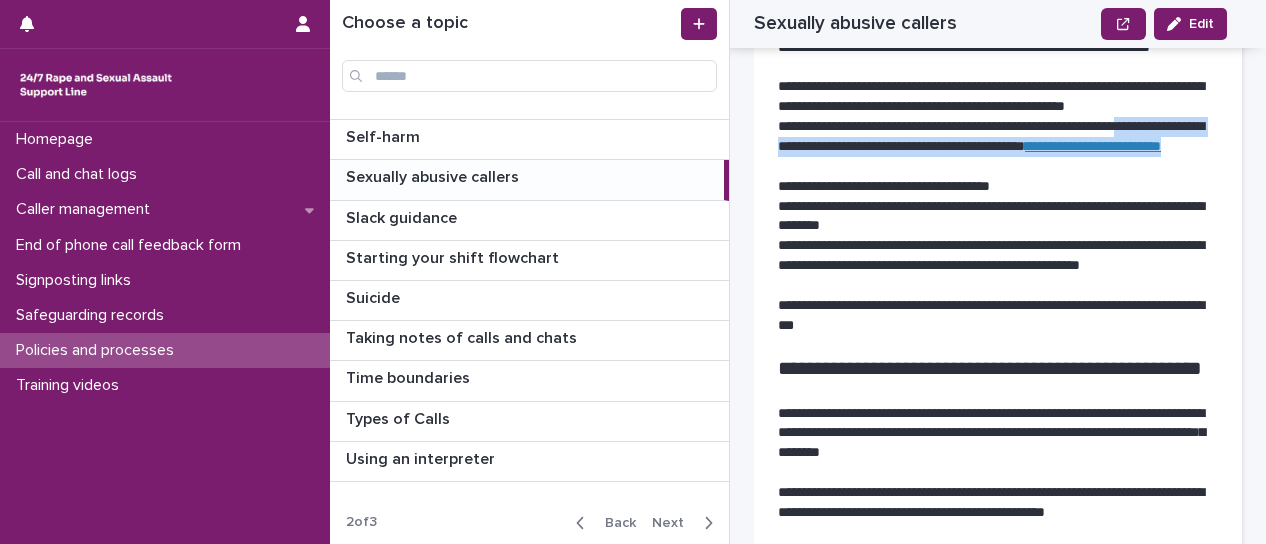 drag, startPoint x: 1138, startPoint y: 167, endPoint x: 1164, endPoint y: 199, distance: 41.231056 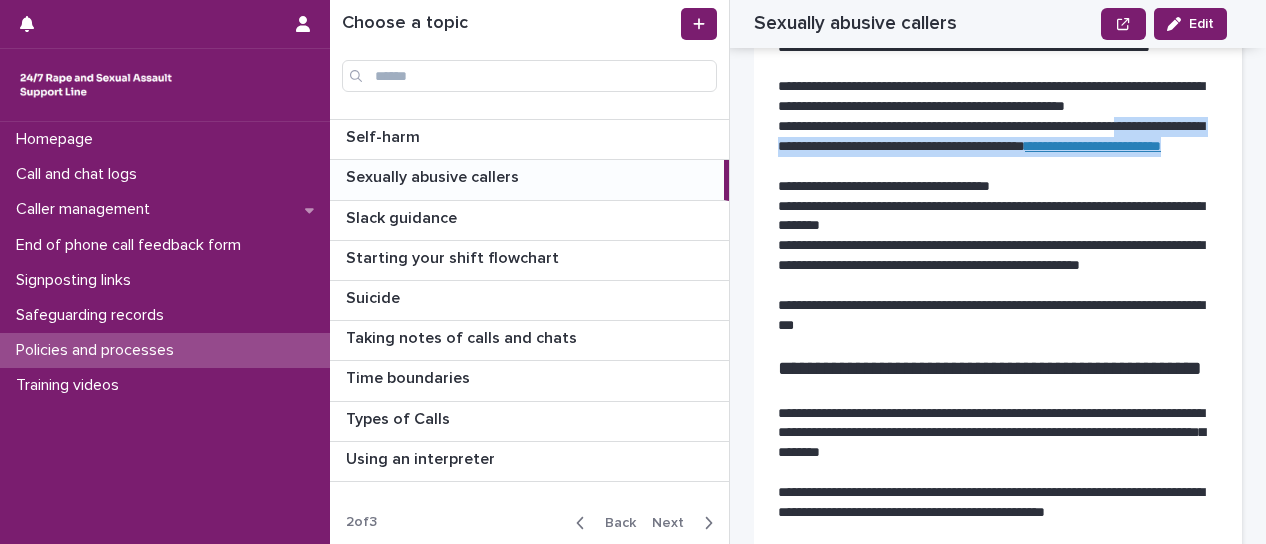 click on "**********" at bounding box center (990, 147) 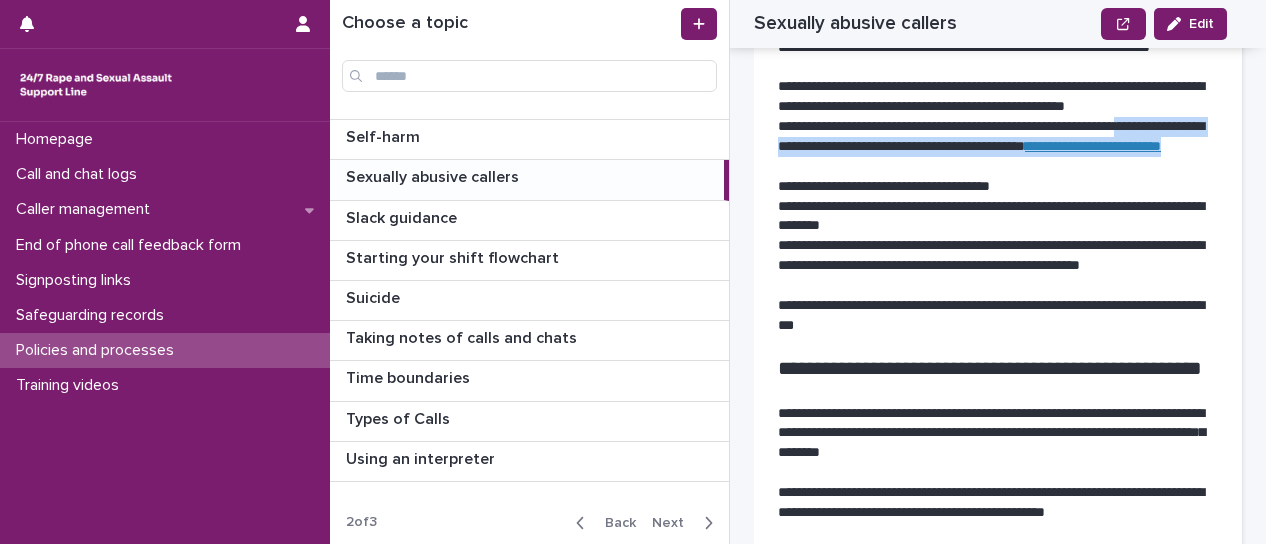 copy on "**********" 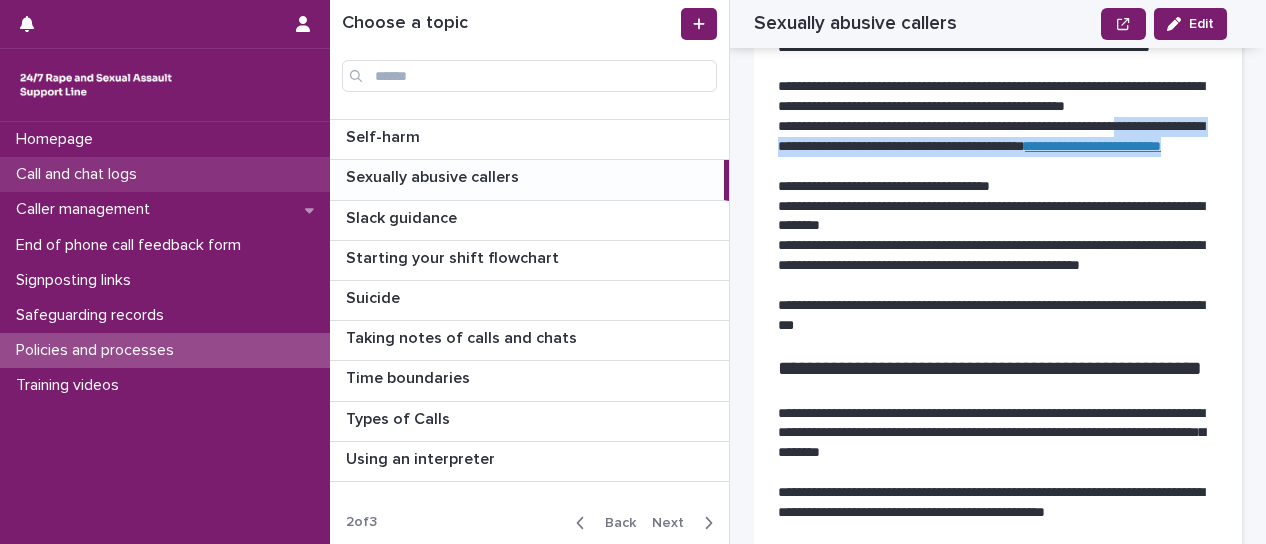click on "Call and chat logs" at bounding box center (80, 174) 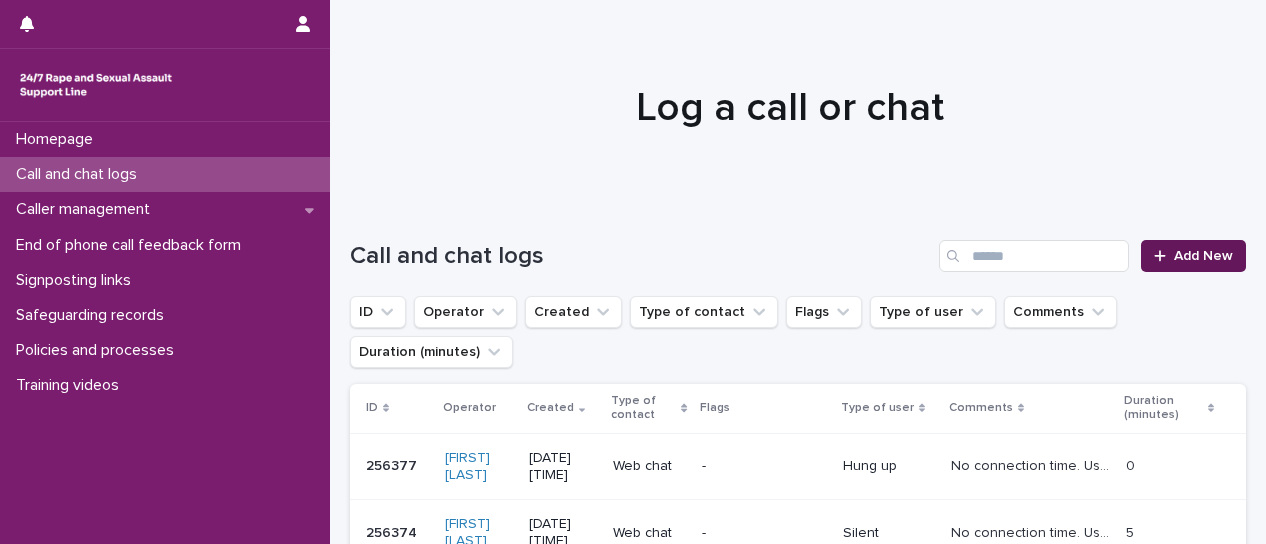 click on "Add New" at bounding box center [1203, 256] 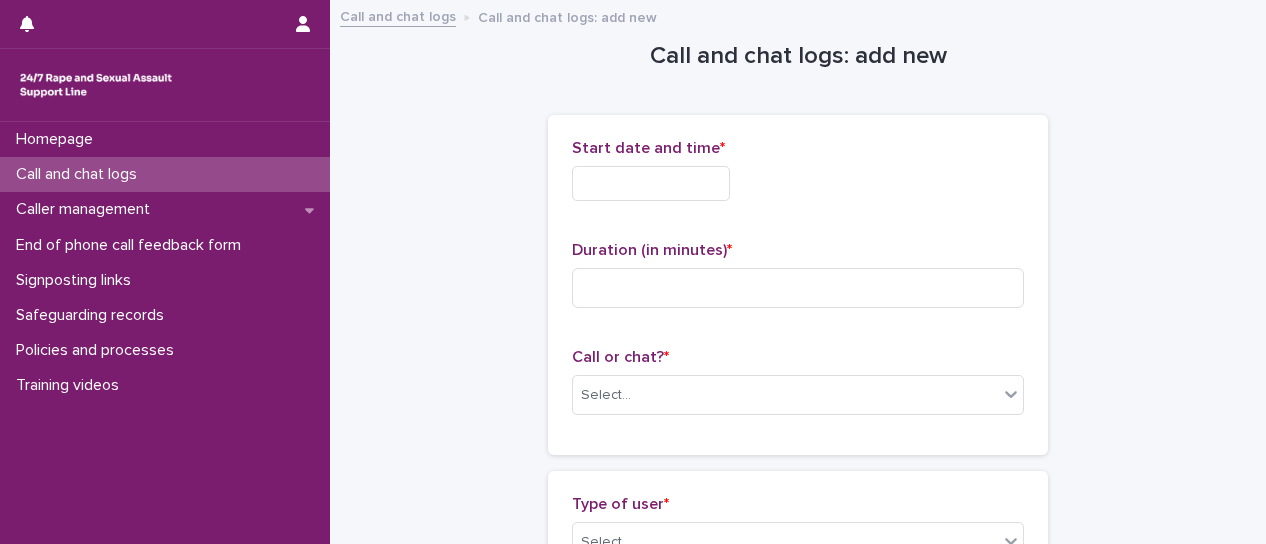 click at bounding box center [651, 183] 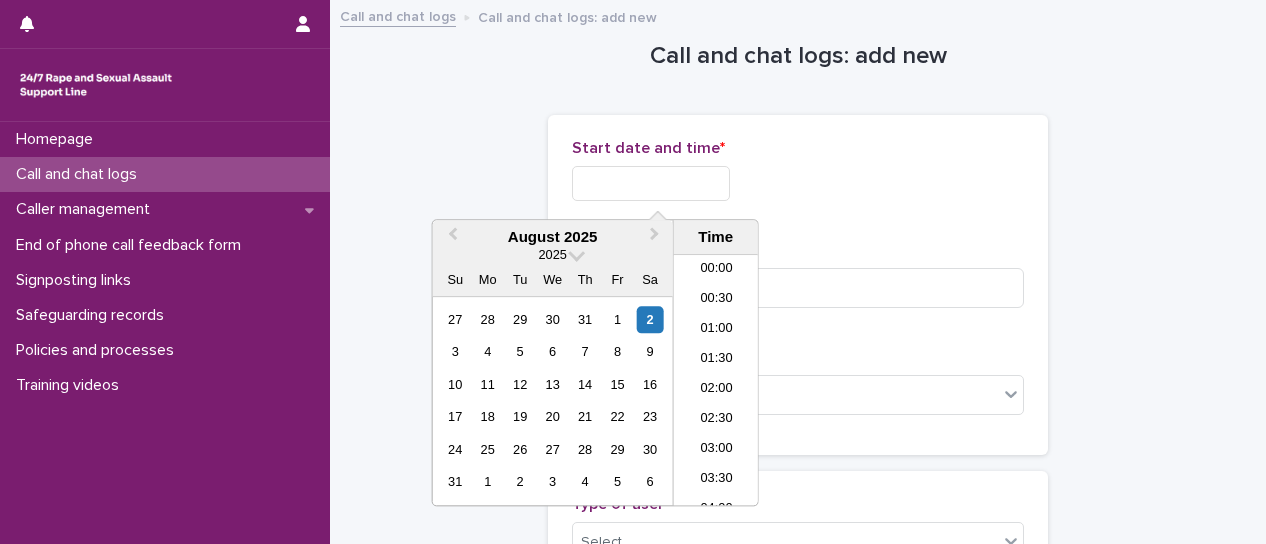 scroll, scrollTop: 430, scrollLeft: 0, axis: vertical 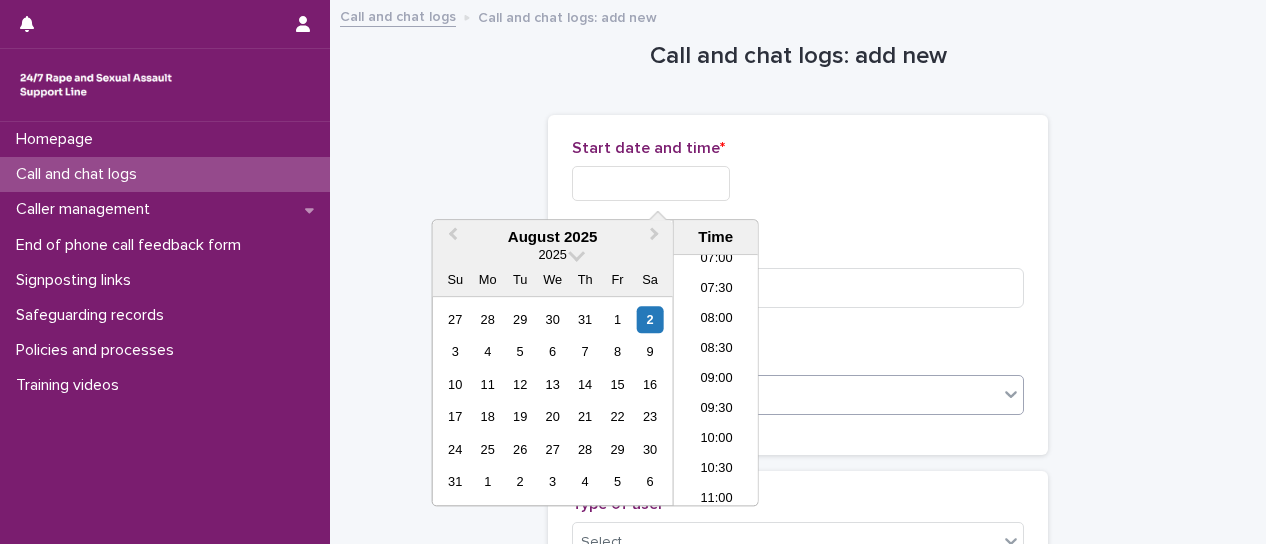 click on "09:00" at bounding box center (716, 380) 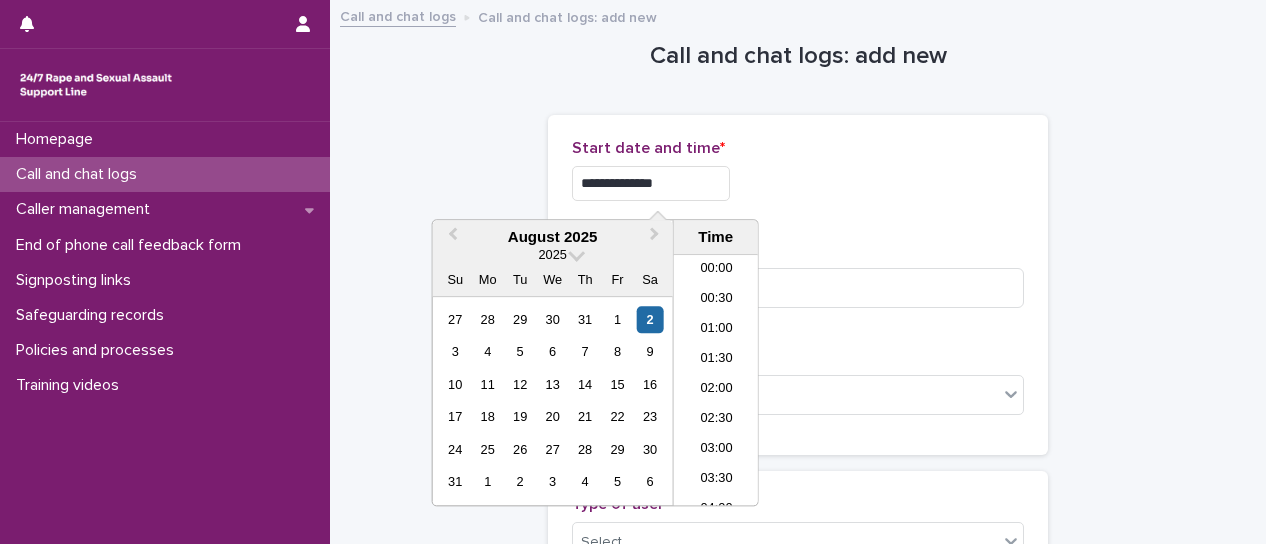 click on "**********" at bounding box center (651, 183) 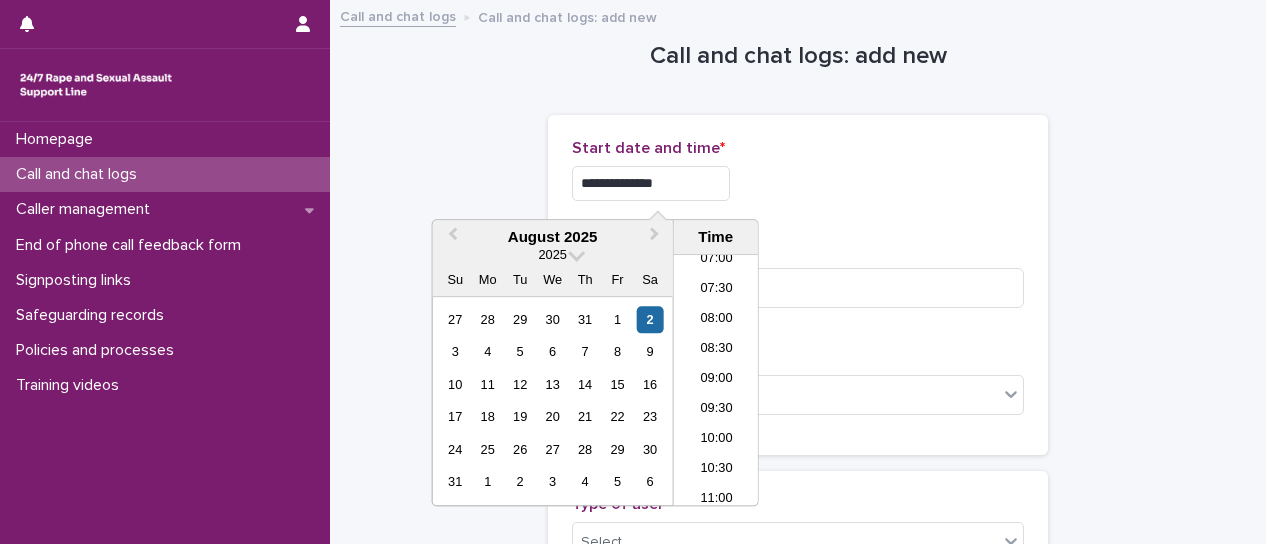 type on "**********" 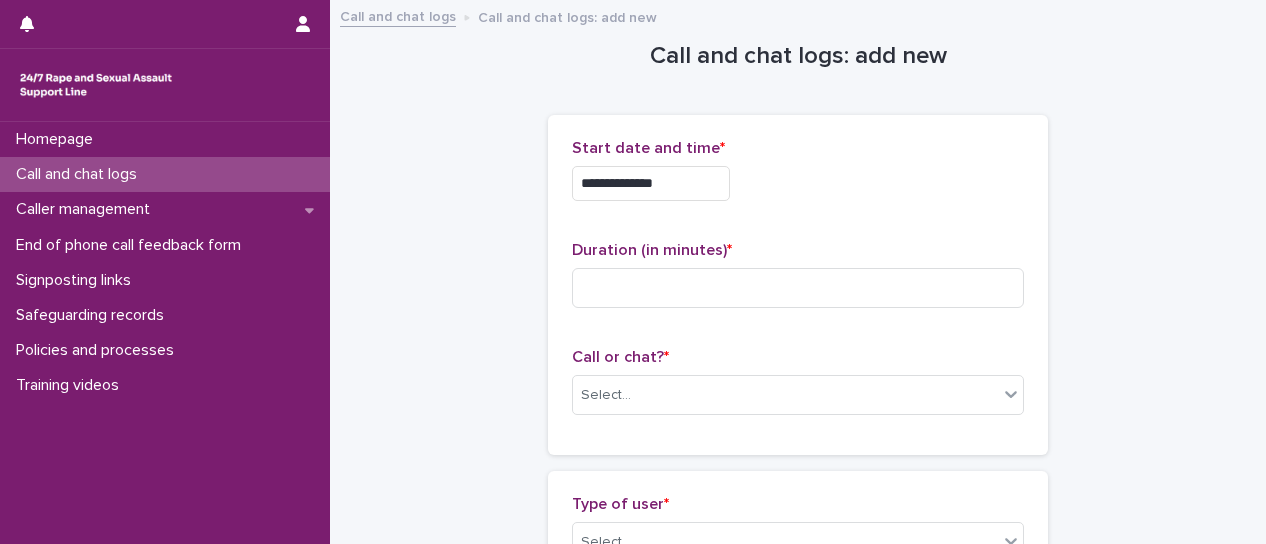 drag, startPoint x: 904, startPoint y: 204, endPoint x: 866, endPoint y: 264, distance: 71.021126 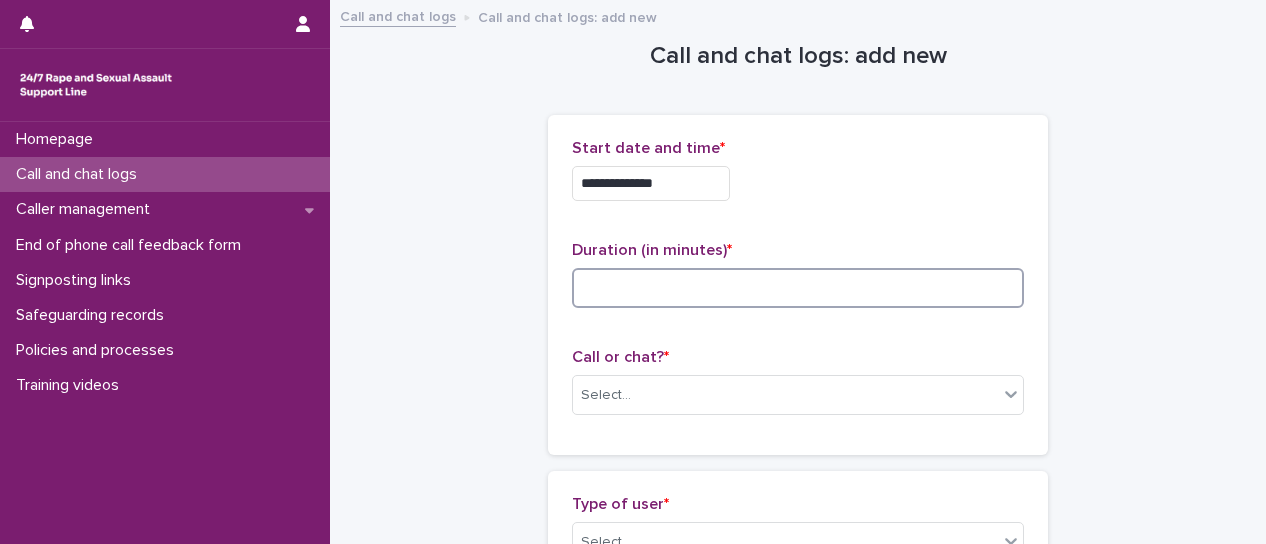 click at bounding box center [798, 288] 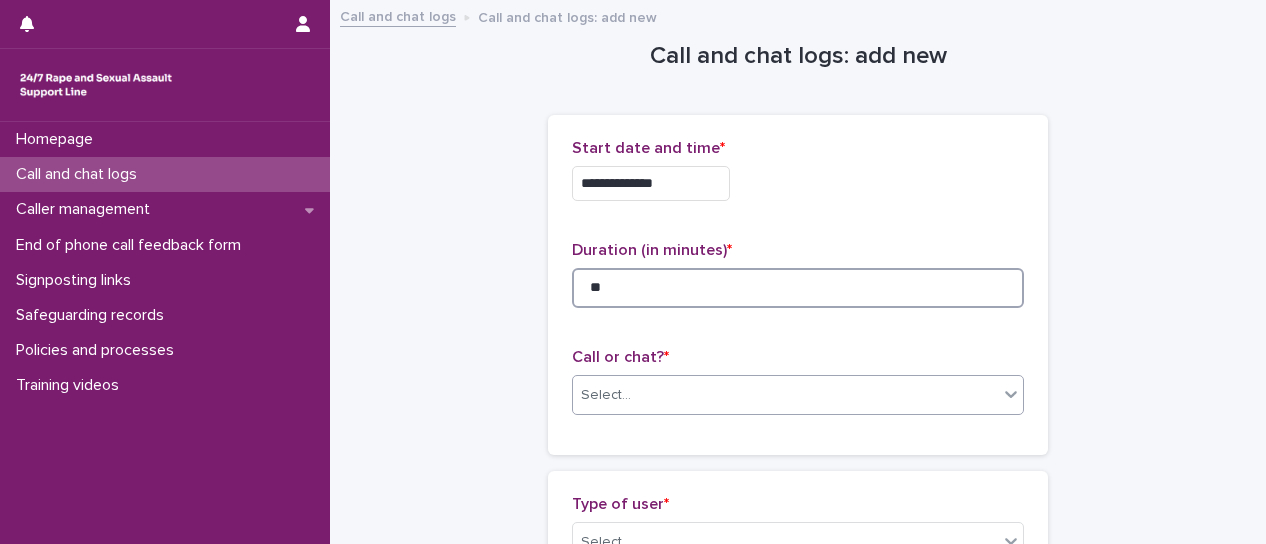 type on "**" 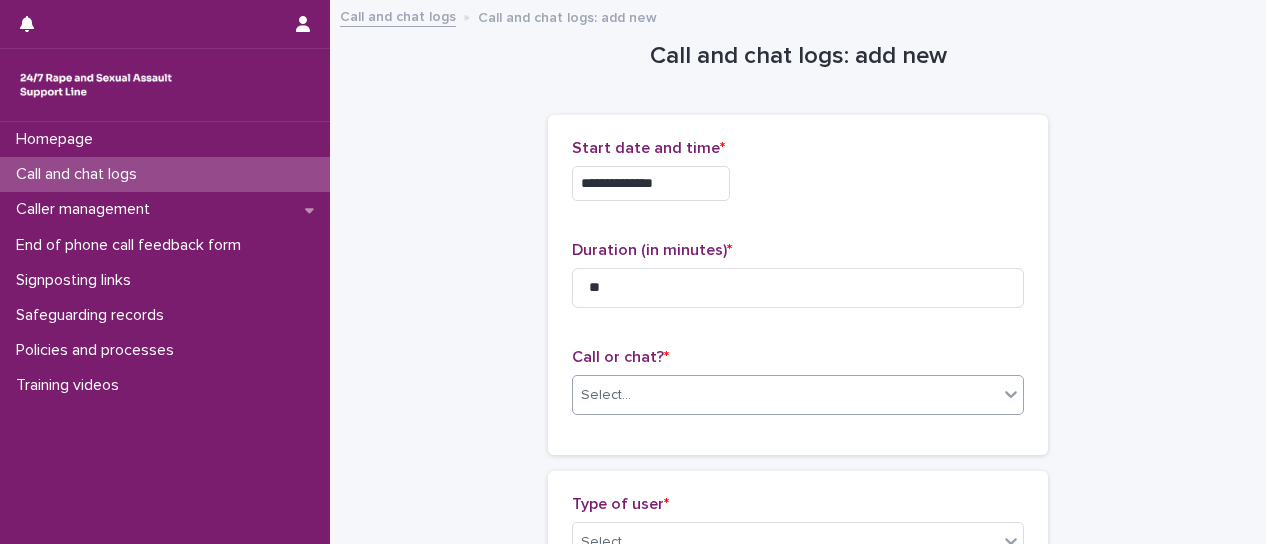 click at bounding box center (1011, 394) 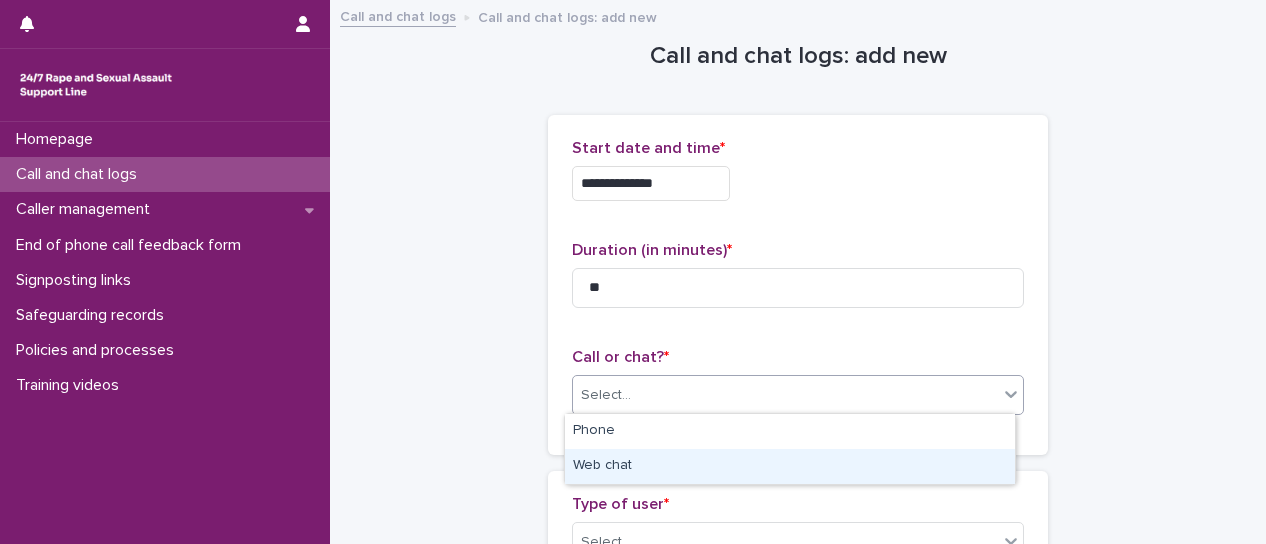 click on "Web chat" at bounding box center (790, 466) 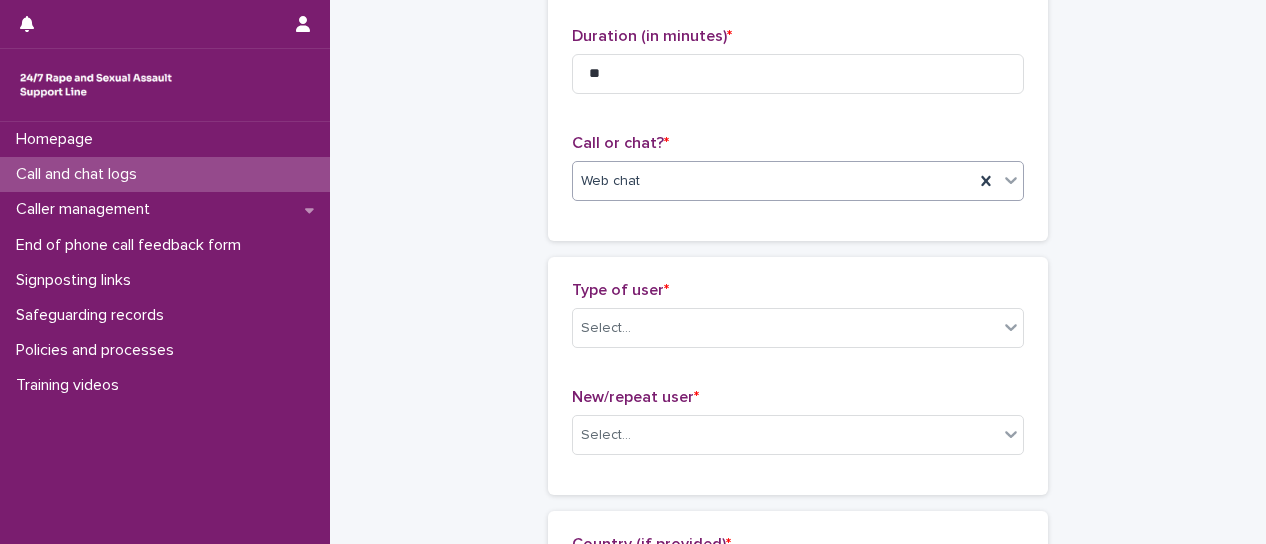 scroll, scrollTop: 300, scrollLeft: 0, axis: vertical 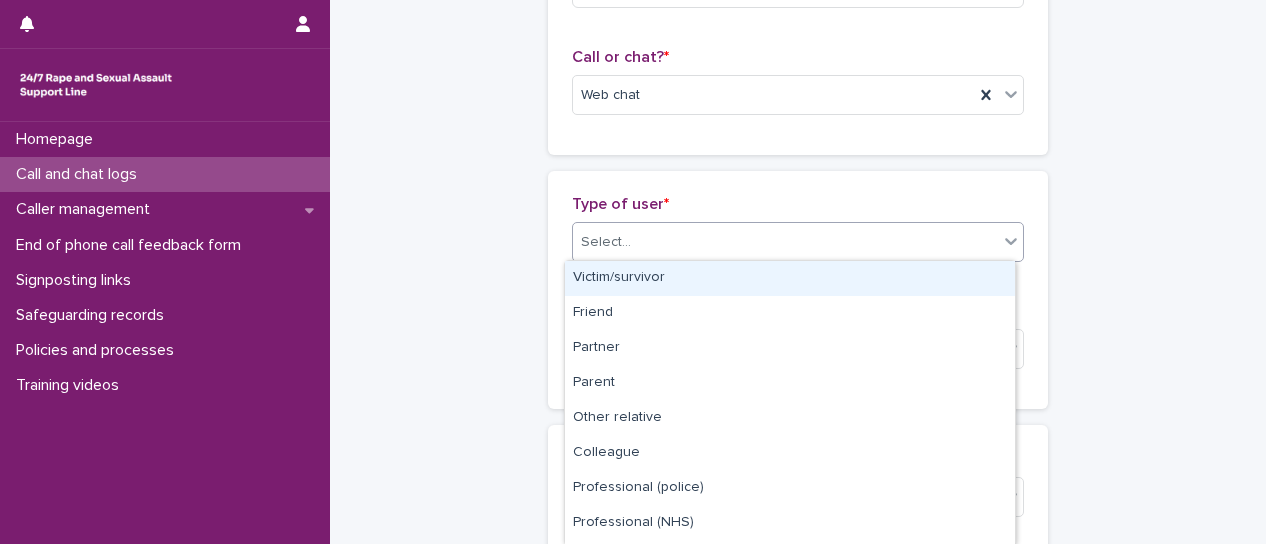 click at bounding box center [1011, 241] 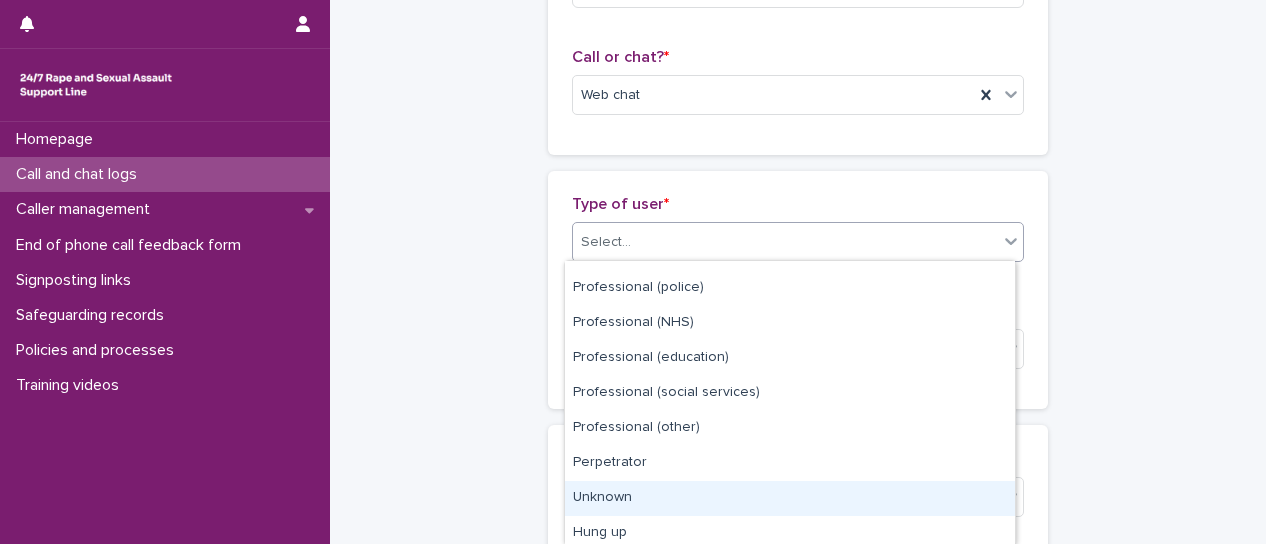 scroll, scrollTop: 241, scrollLeft: 0, axis: vertical 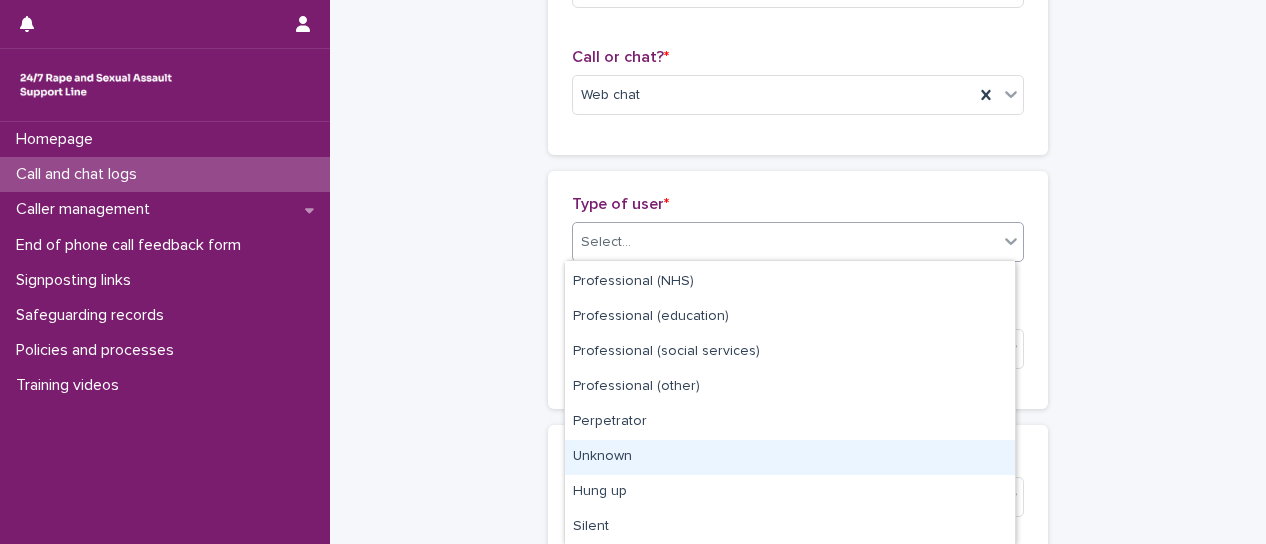 click on "Unknown" at bounding box center [790, 457] 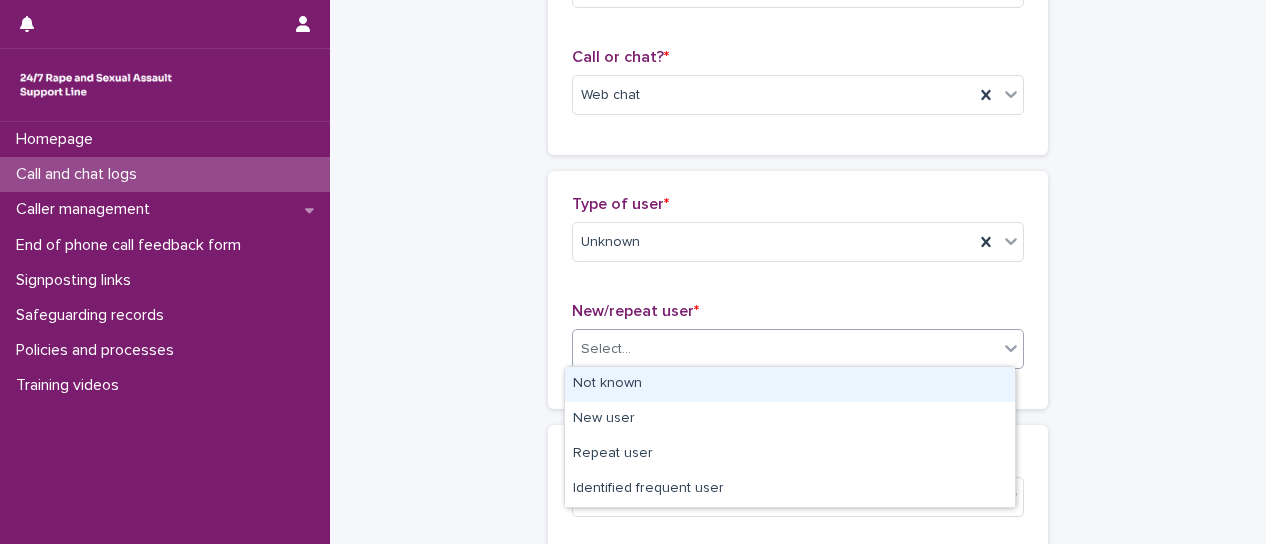 click at bounding box center (1011, 348) 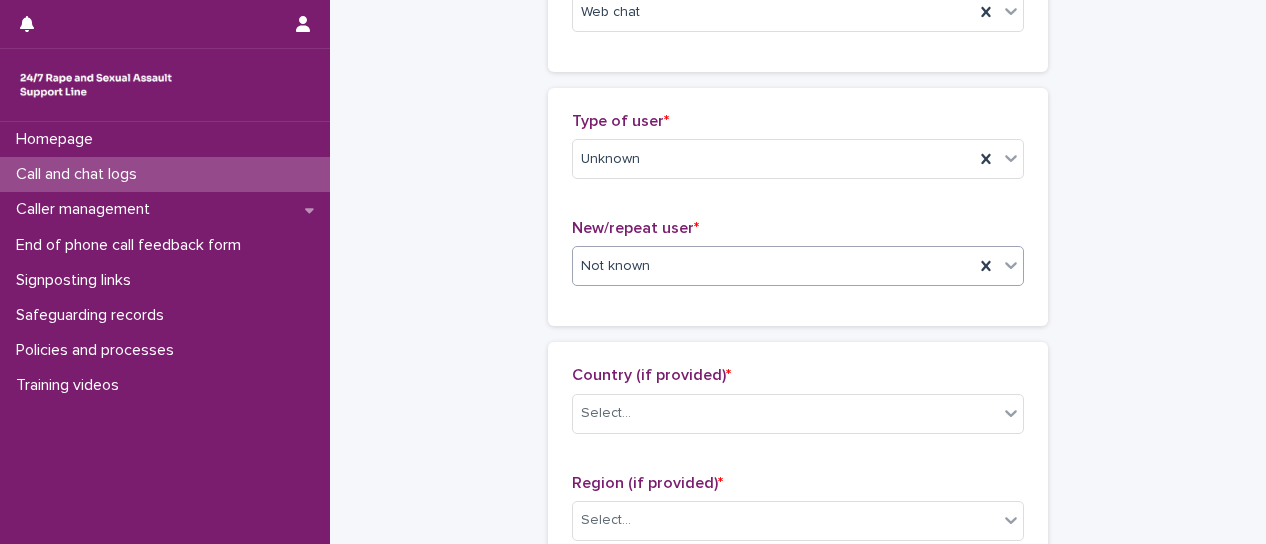 scroll, scrollTop: 500, scrollLeft: 0, axis: vertical 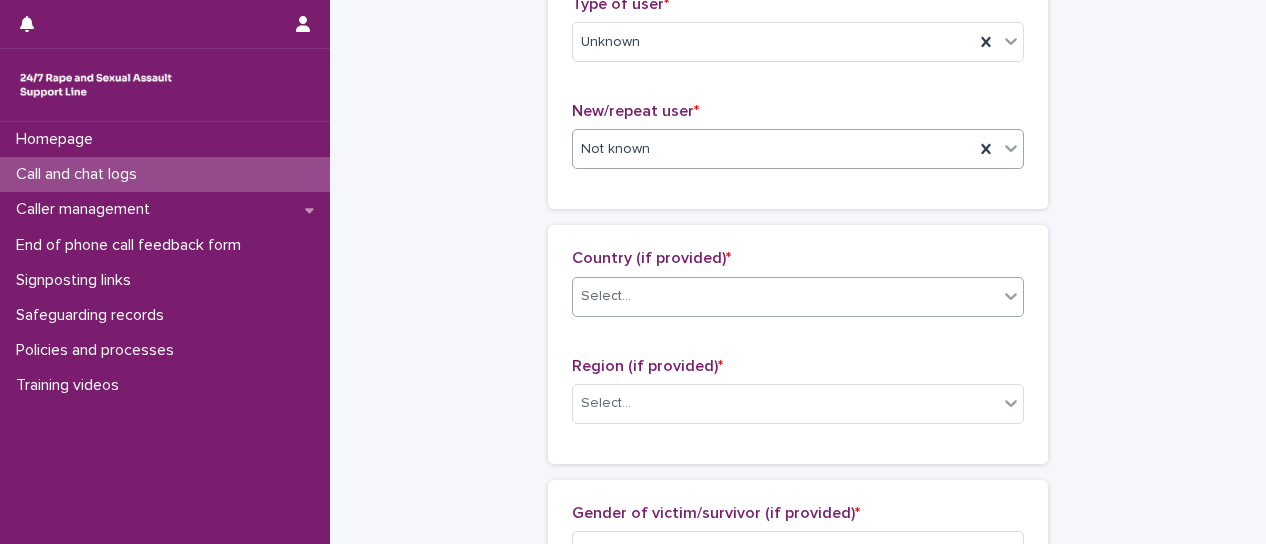 click at bounding box center (1011, 296) 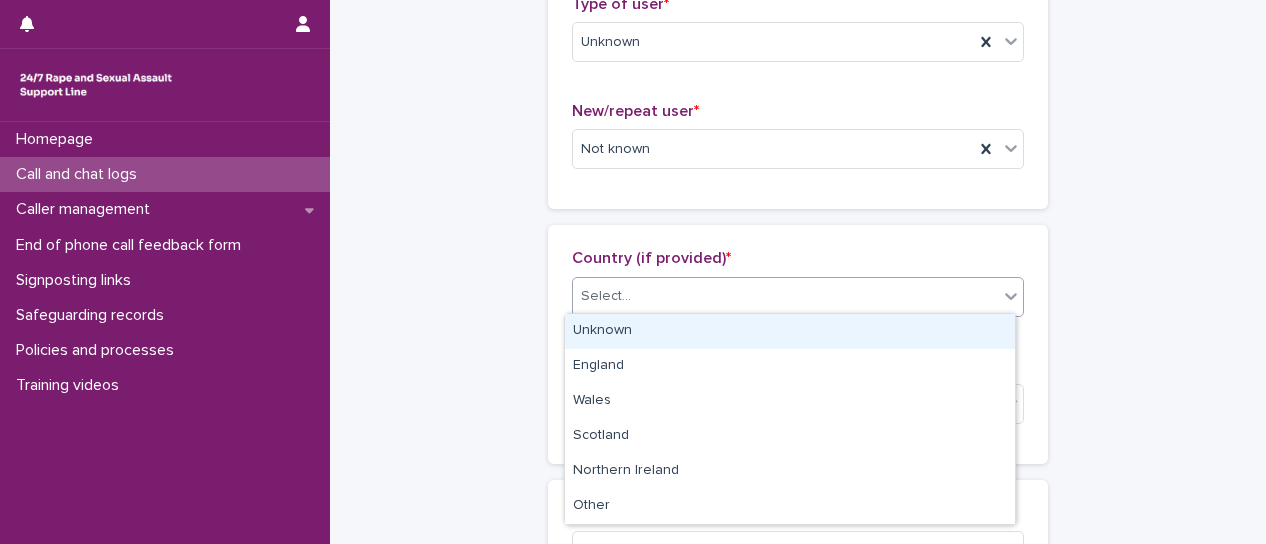 click on "Unknown" at bounding box center (790, 331) 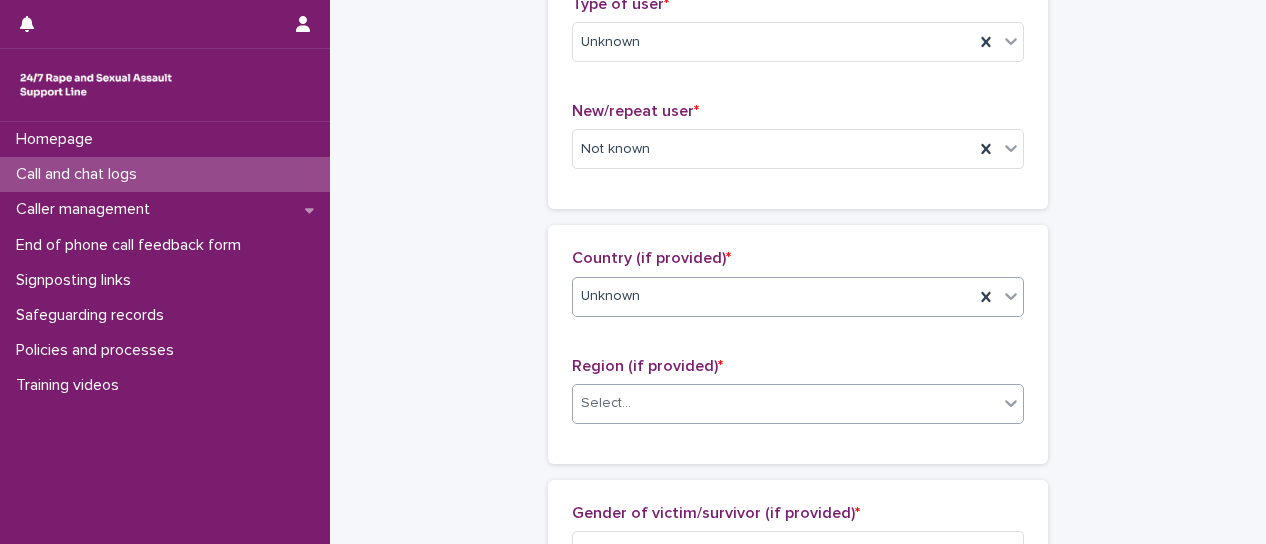 click 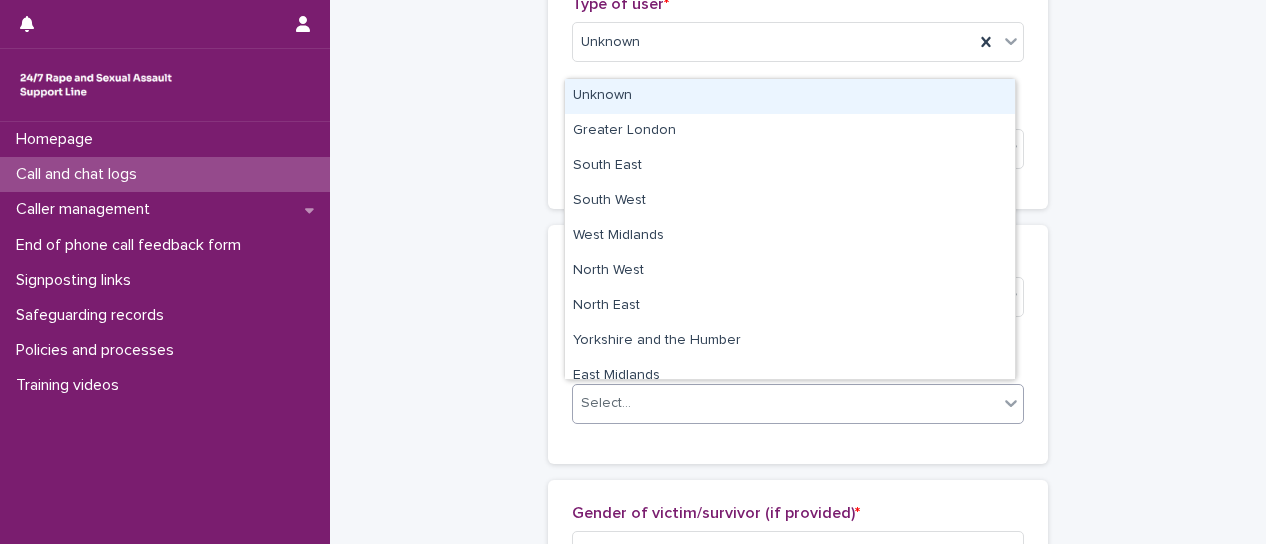 click on "Unknown" at bounding box center (790, 96) 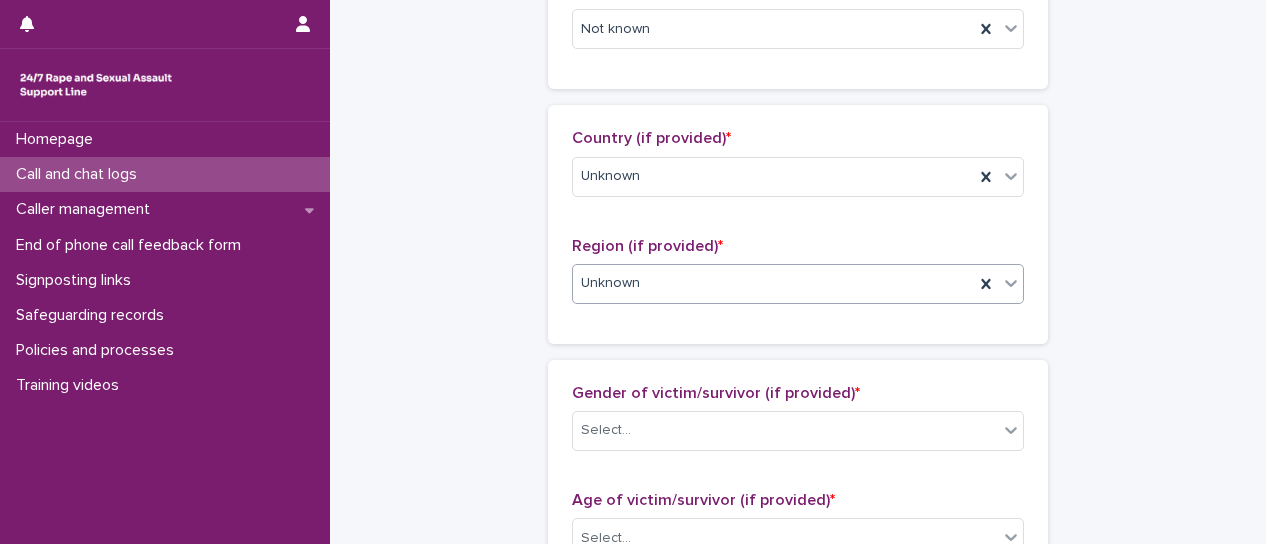scroll, scrollTop: 800, scrollLeft: 0, axis: vertical 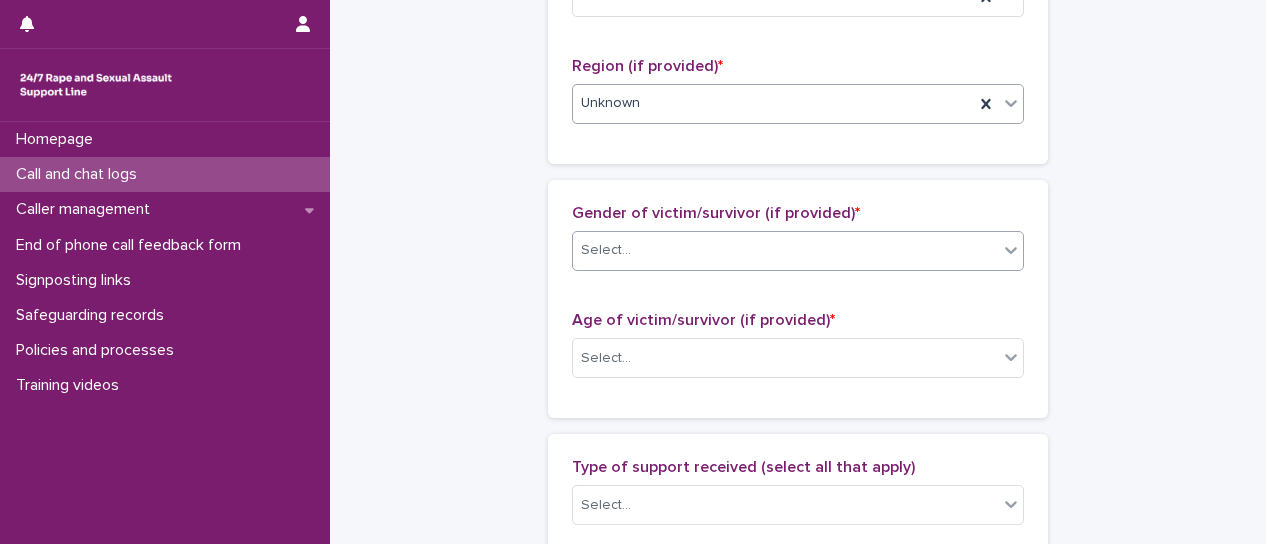 click at bounding box center (1011, 250) 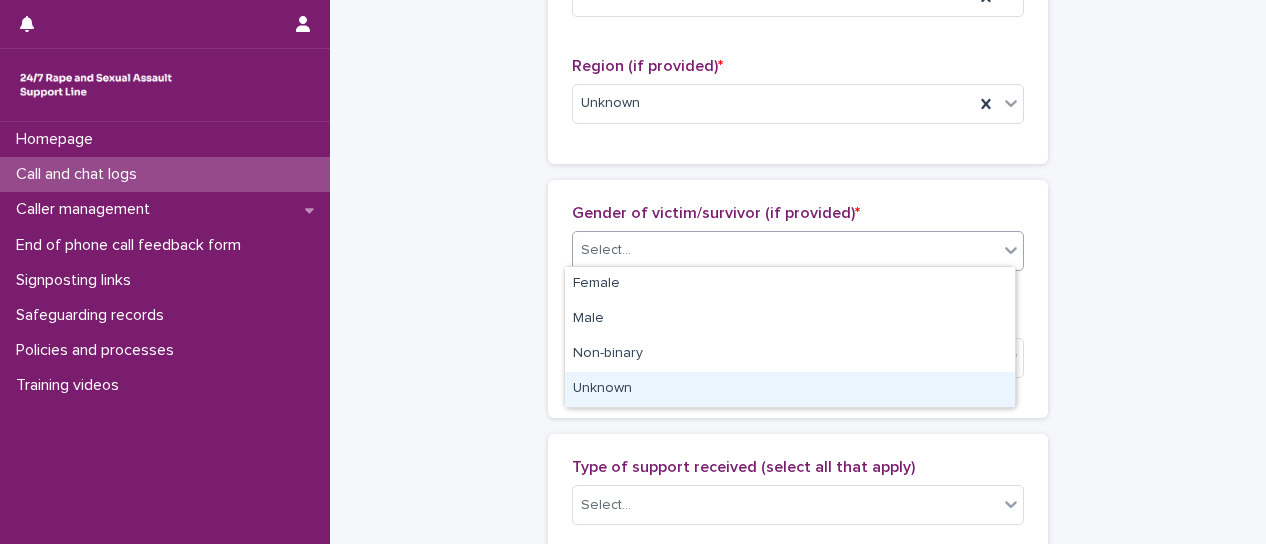 click on "Unknown" at bounding box center (790, 389) 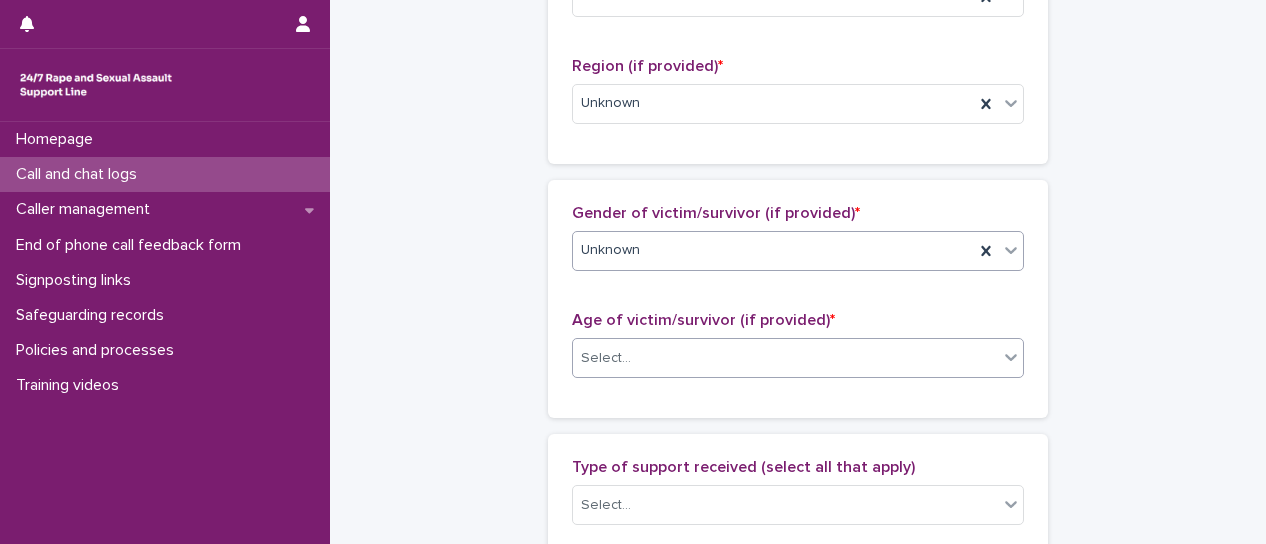 click 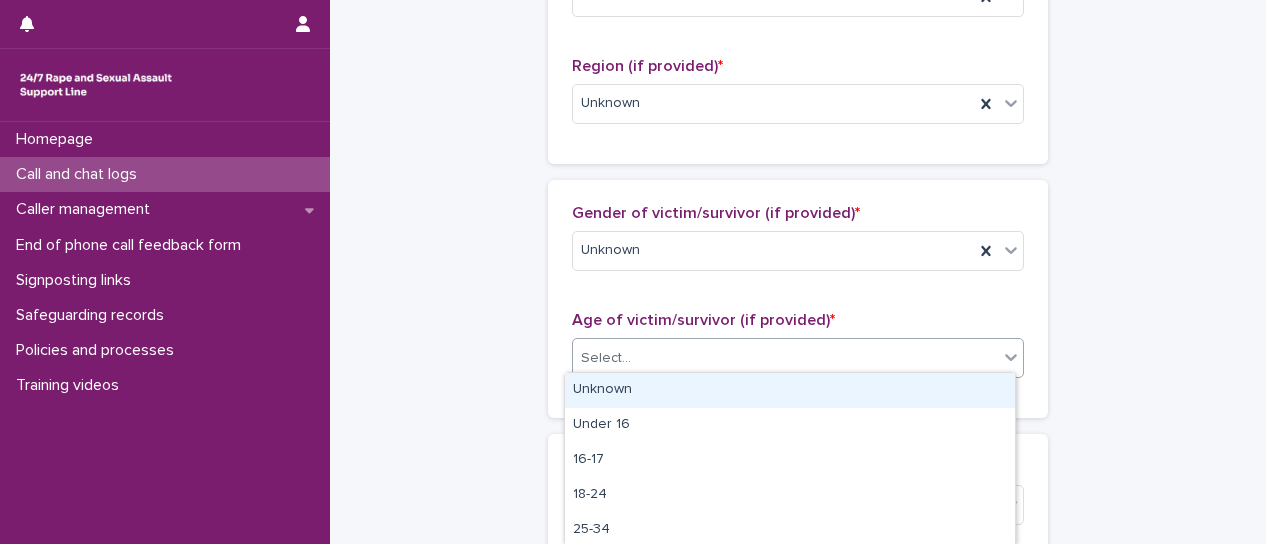 click on "Unknown" at bounding box center [790, 390] 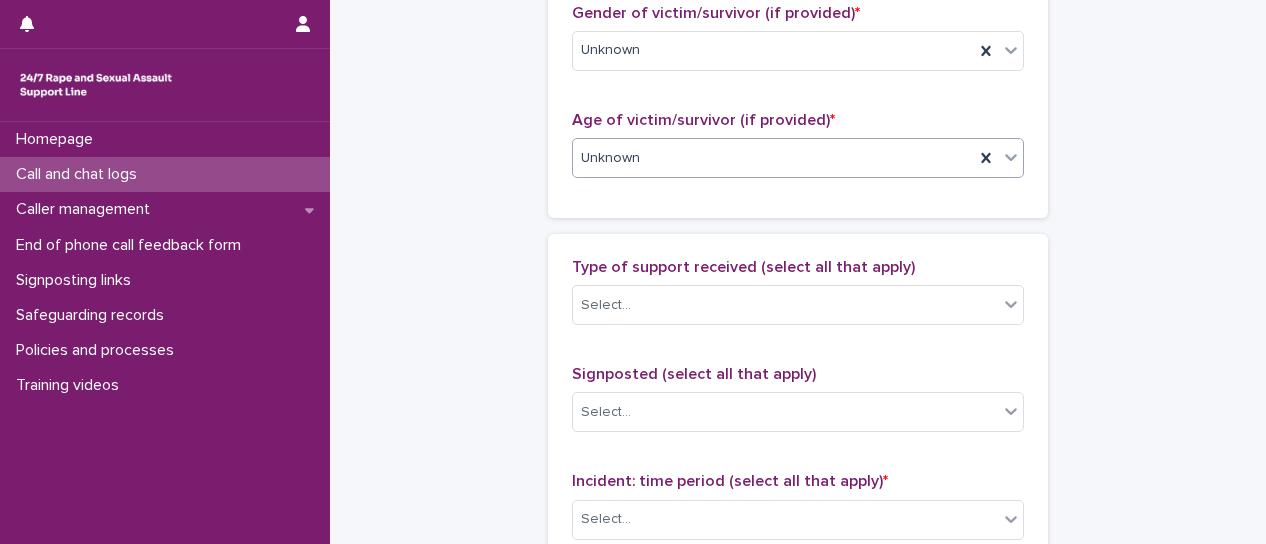 scroll, scrollTop: 1200, scrollLeft: 0, axis: vertical 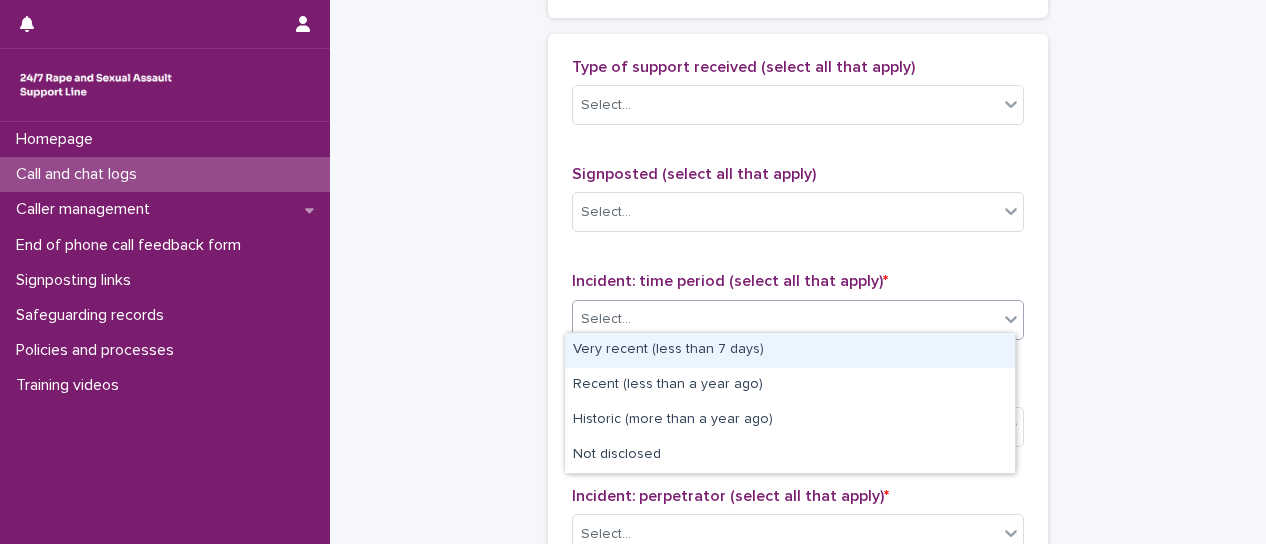 click at bounding box center [1011, 319] 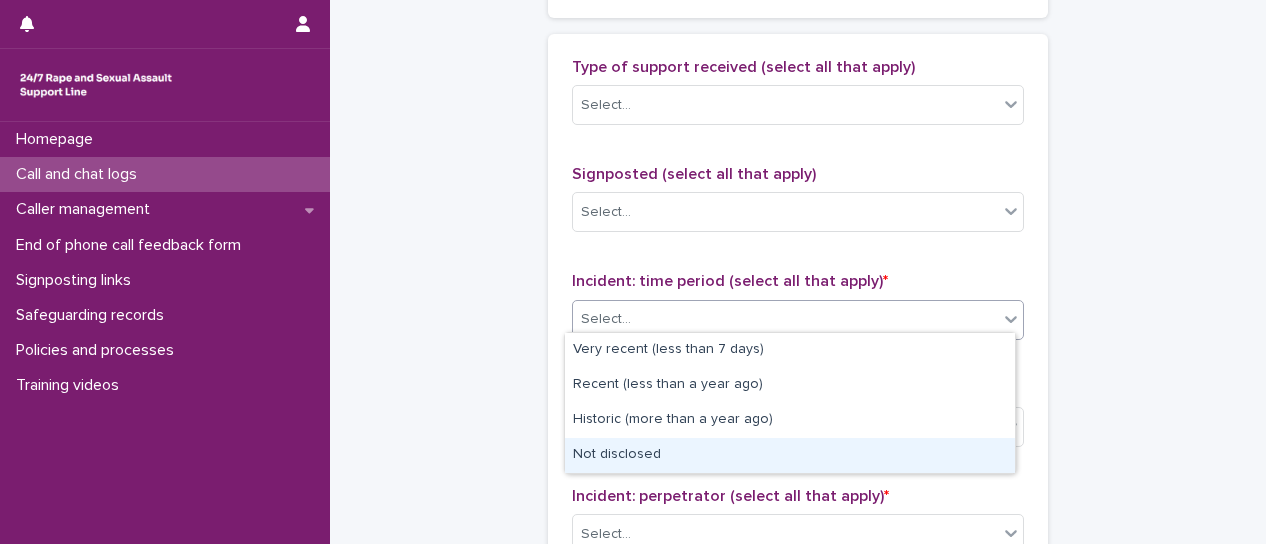 click on "Not disclosed" at bounding box center [790, 455] 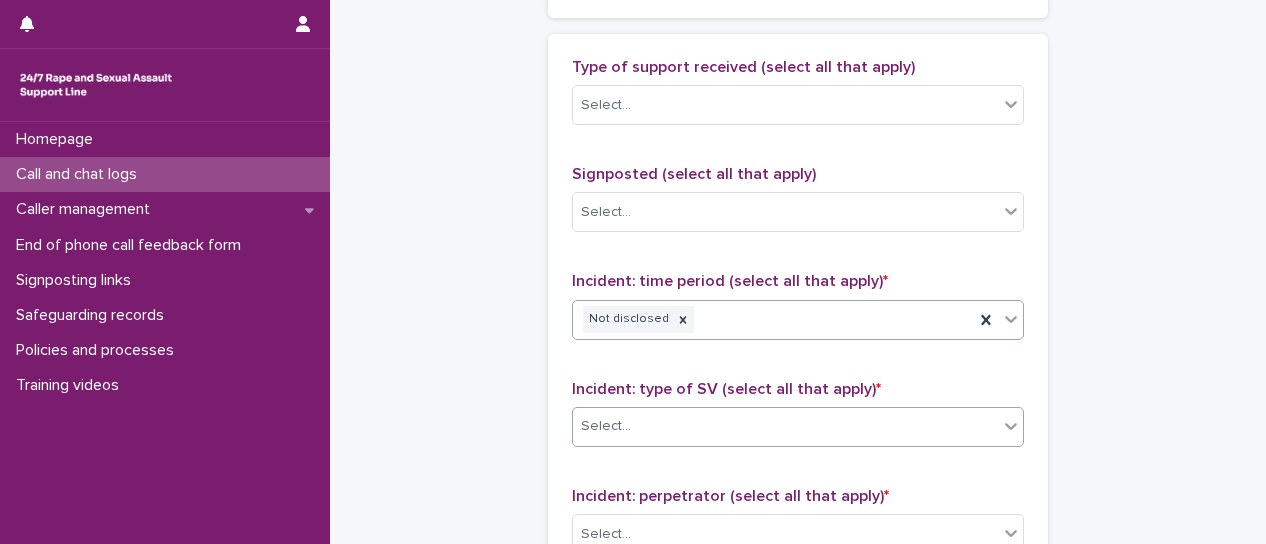 click at bounding box center (1011, 426) 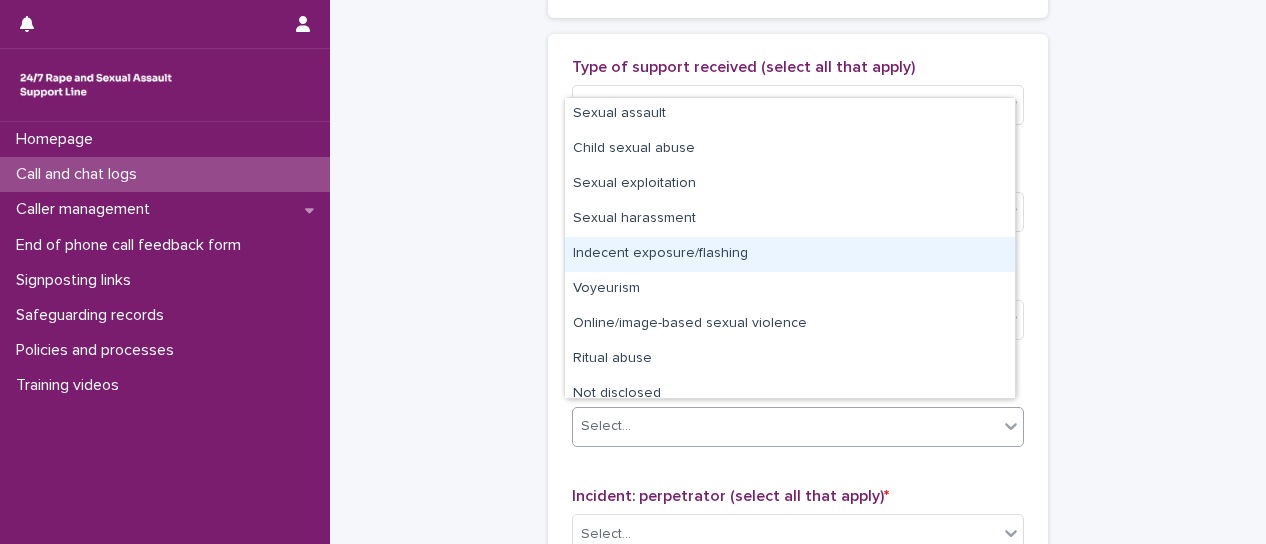 scroll, scrollTop: 50, scrollLeft: 0, axis: vertical 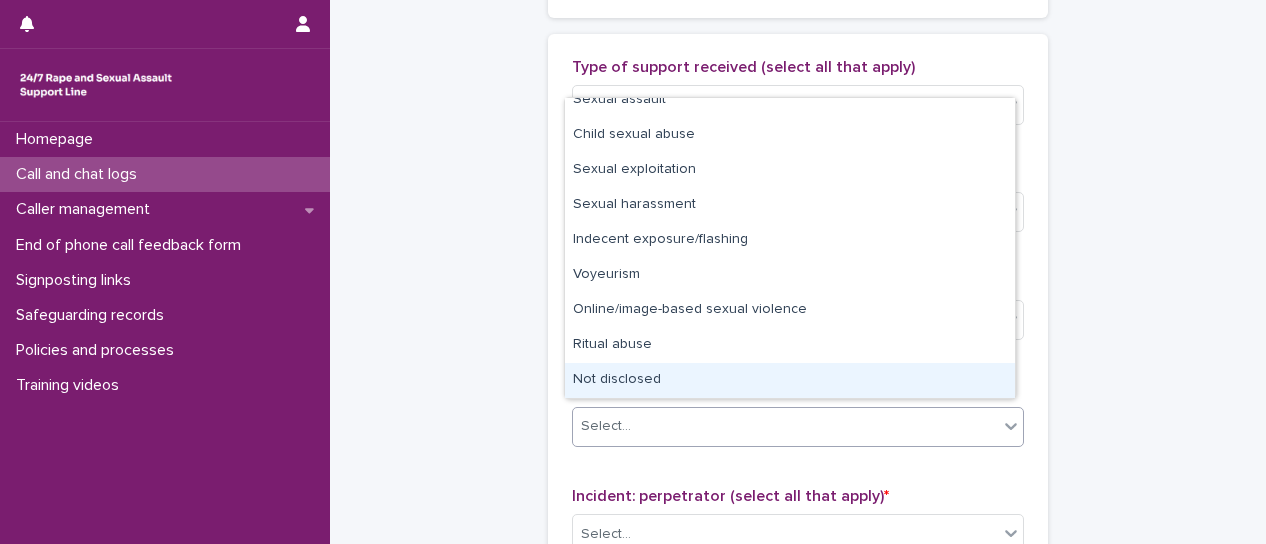click on "Not disclosed" at bounding box center [790, 380] 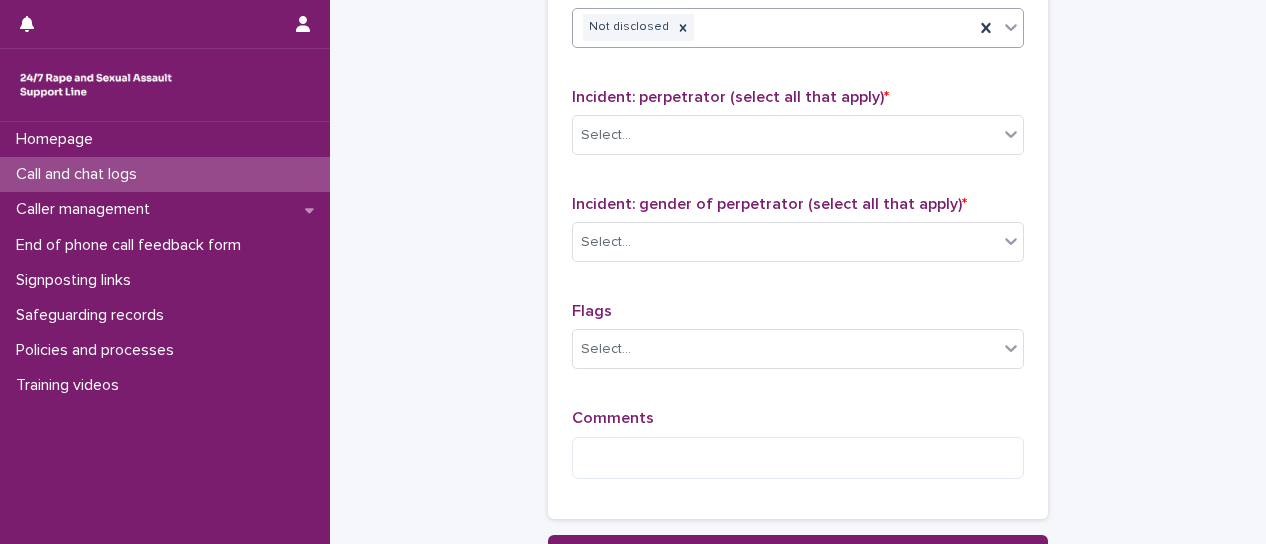 scroll, scrollTop: 1600, scrollLeft: 0, axis: vertical 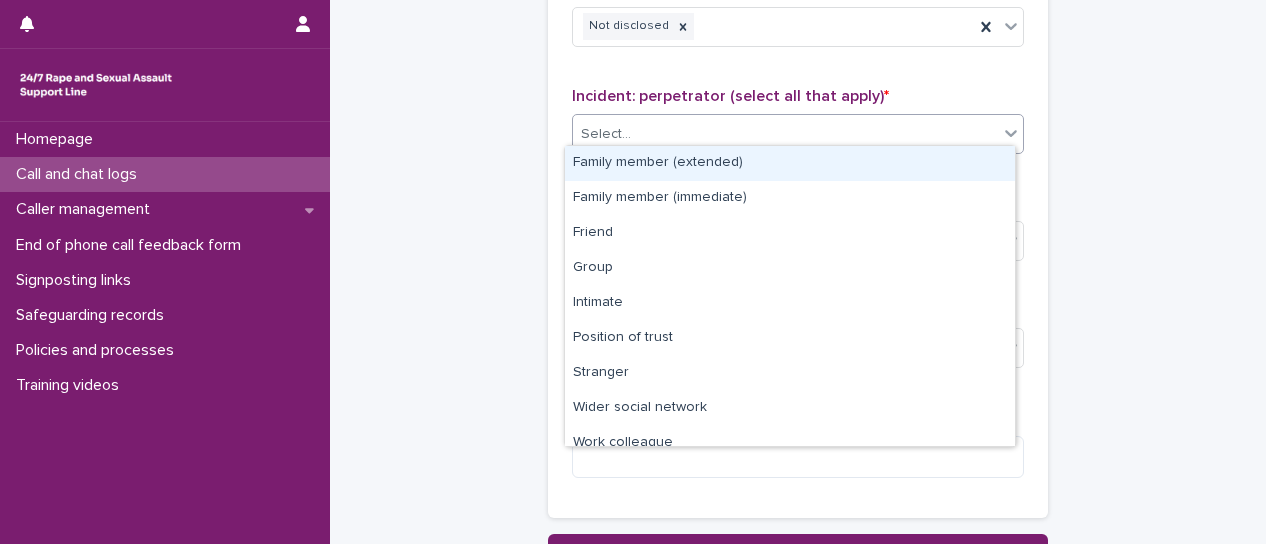 click at bounding box center [1011, 133] 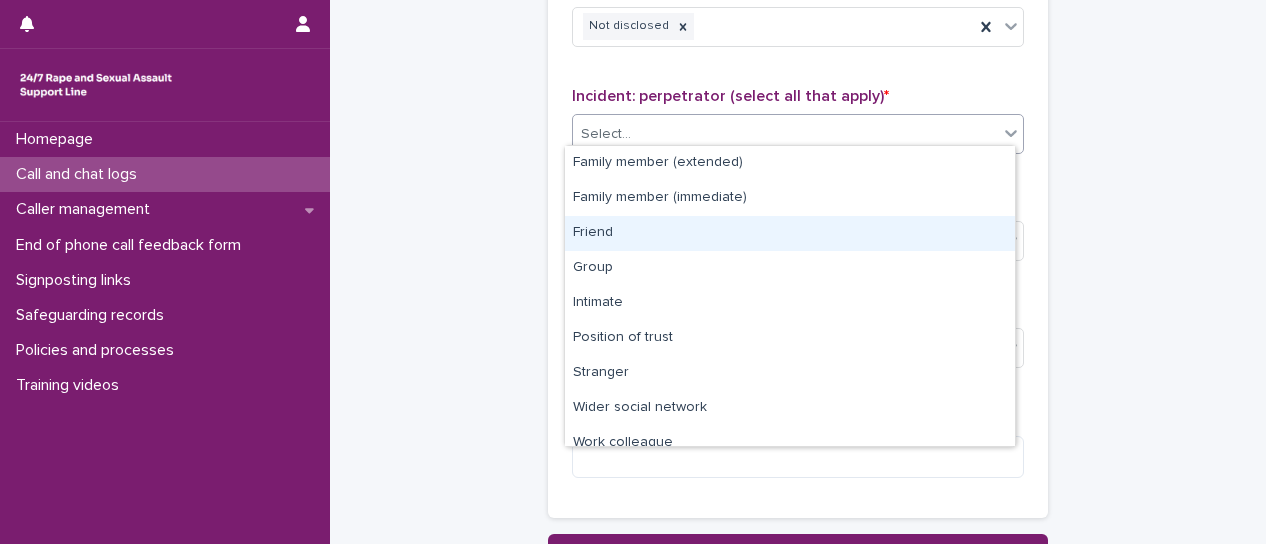 scroll, scrollTop: 85, scrollLeft: 0, axis: vertical 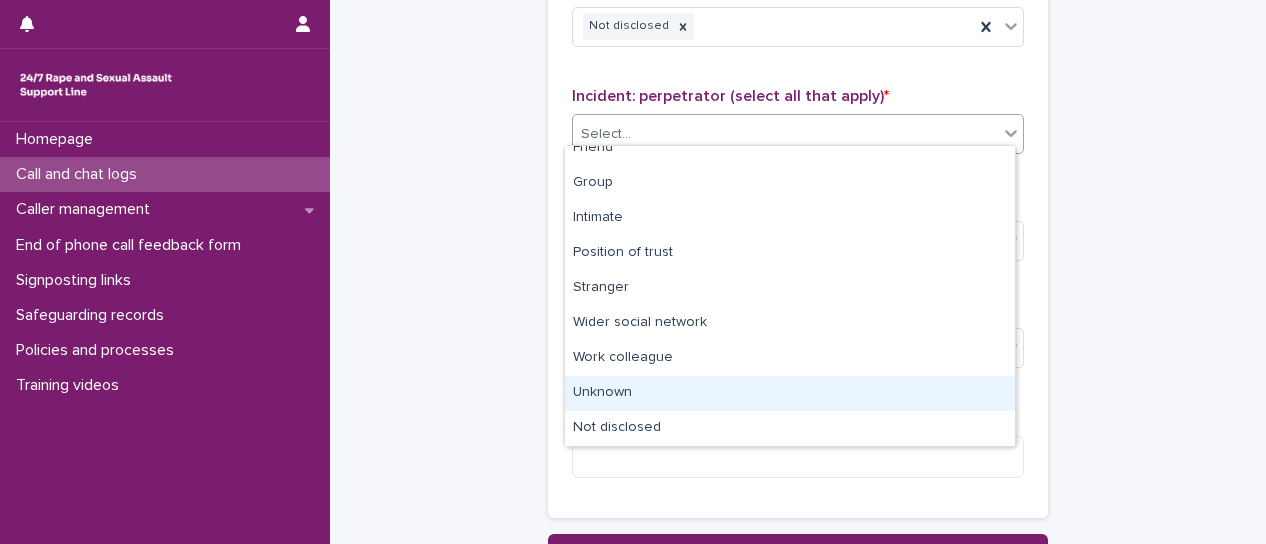 click on "Unknown" at bounding box center [790, 393] 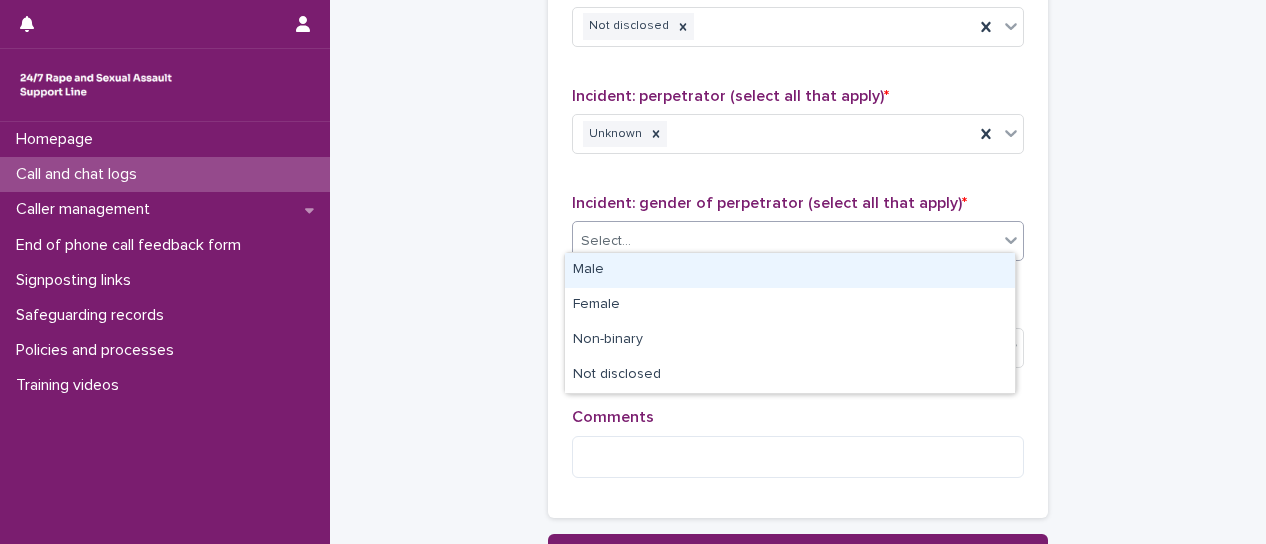 click at bounding box center (1011, 240) 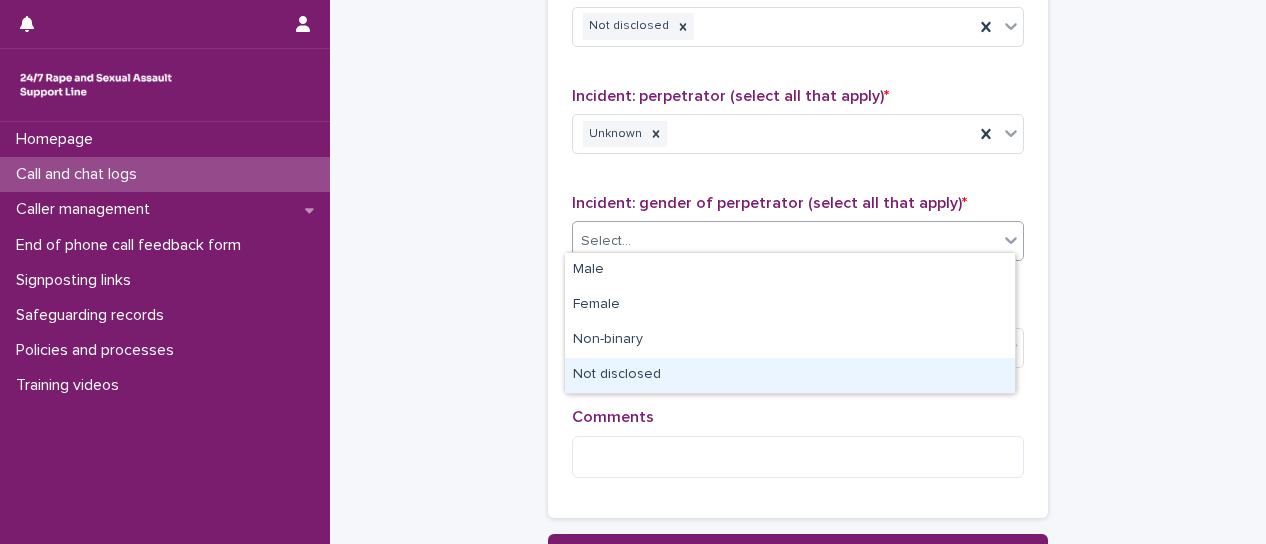 click on "Not disclosed" at bounding box center [790, 375] 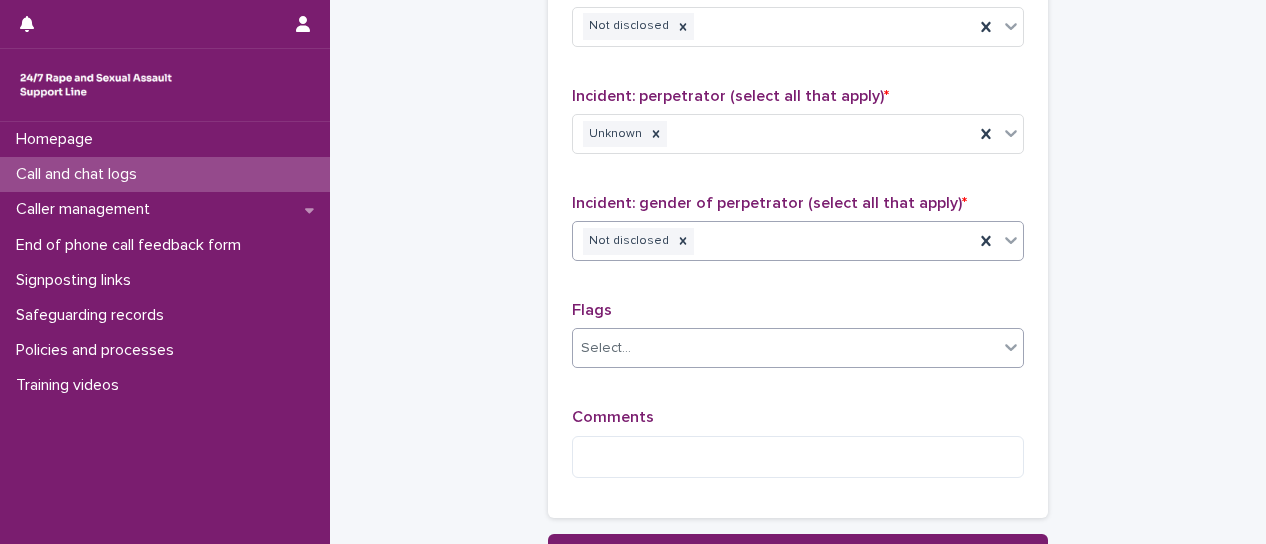 click 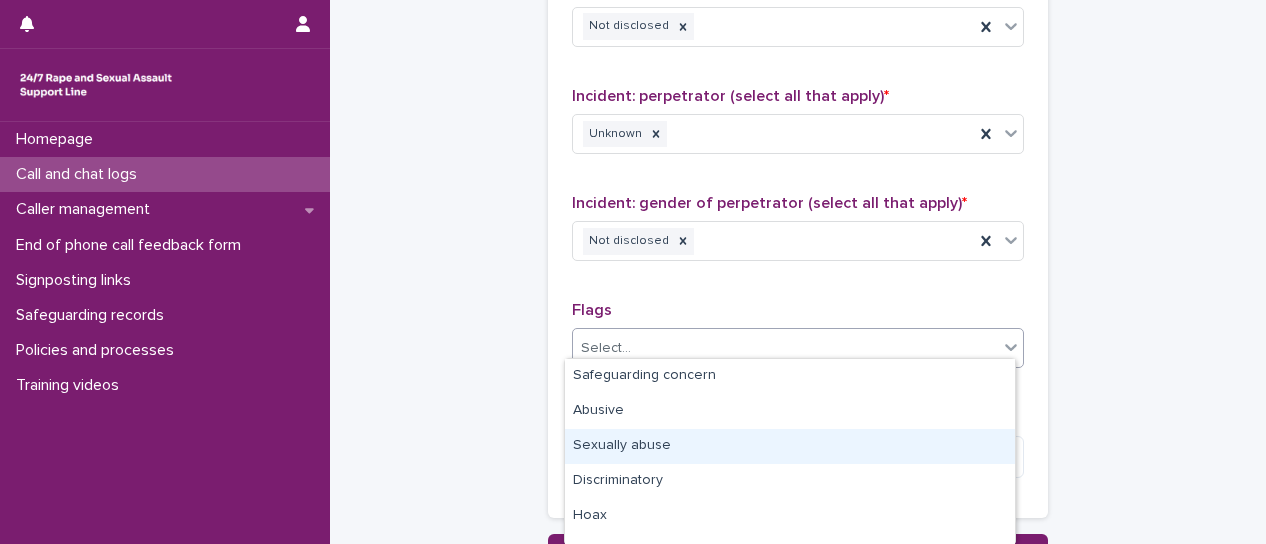 click on "Sexually abuse" at bounding box center (790, 446) 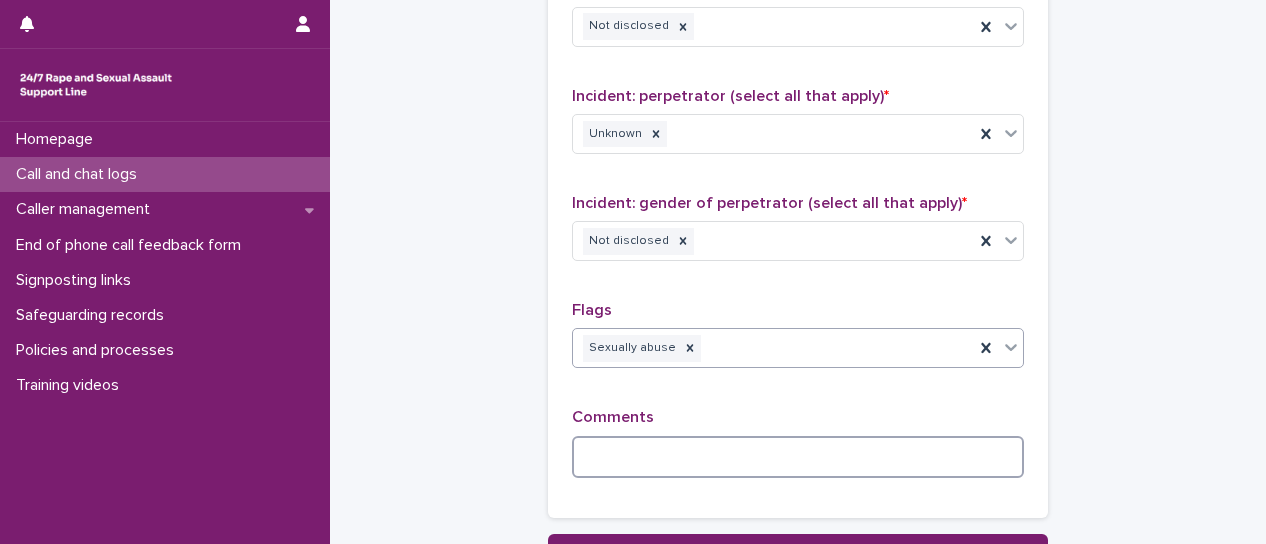 click at bounding box center (798, 457) 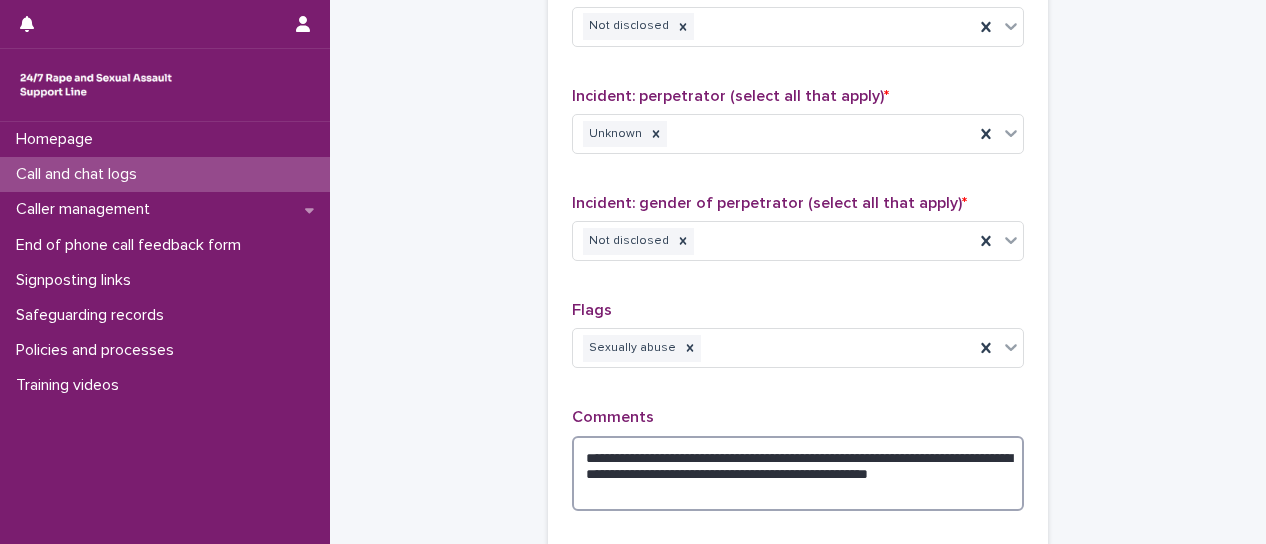 click on "**********" at bounding box center [798, 473] 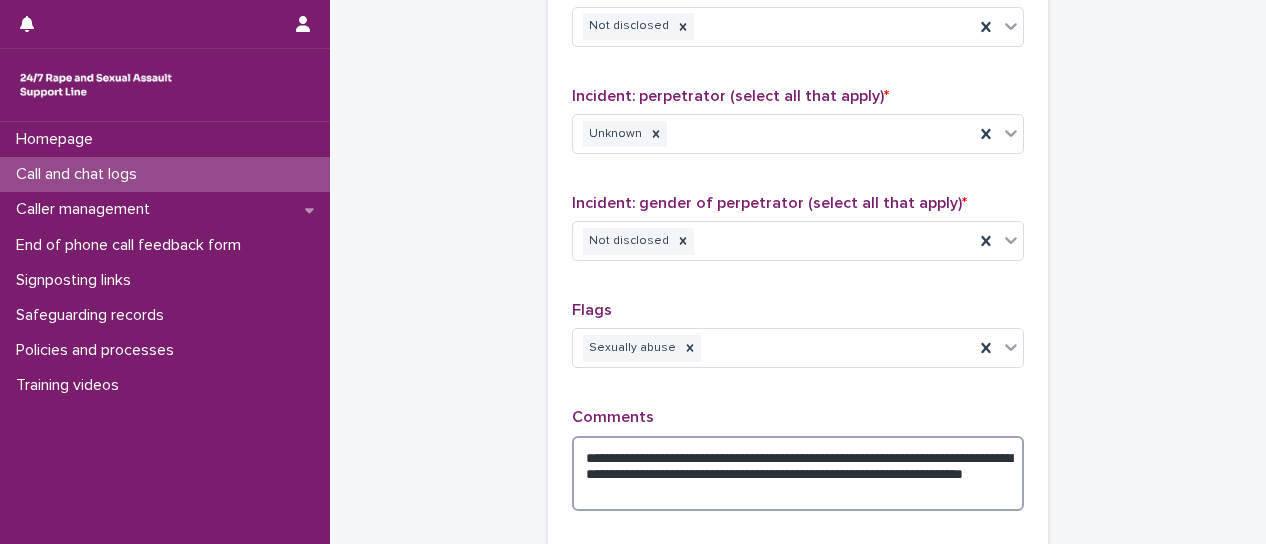 paste on "**********" 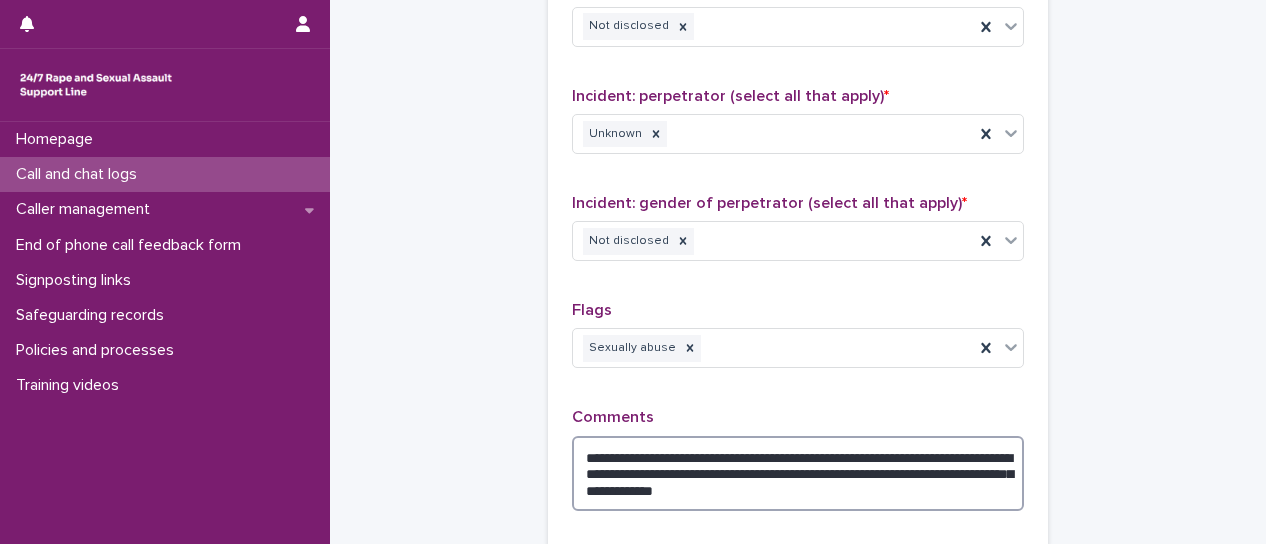 paste on "**********" 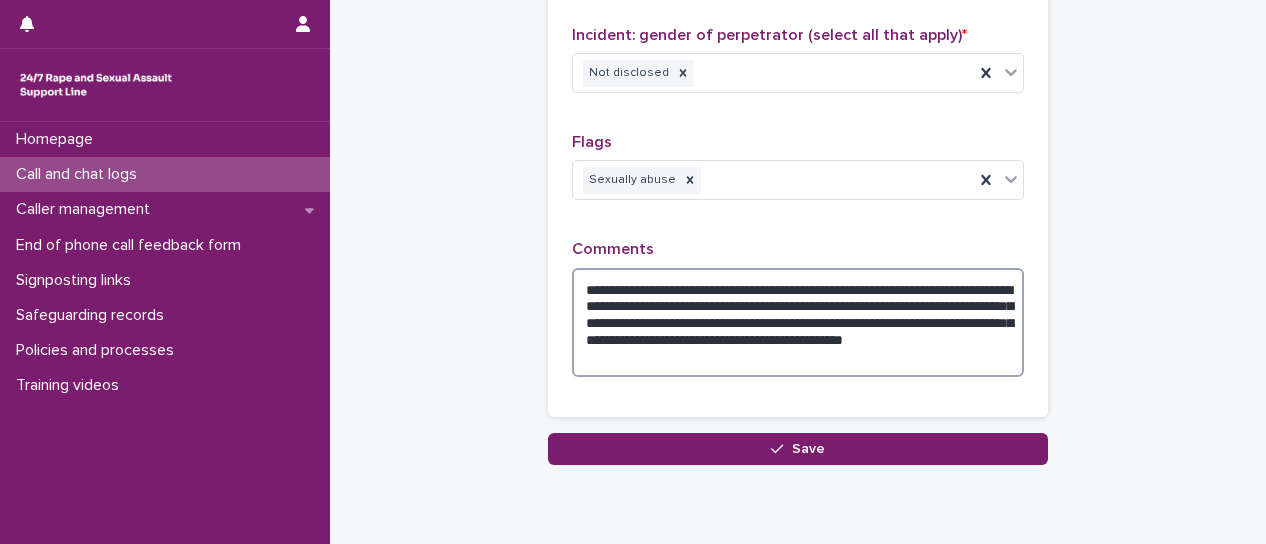 scroll, scrollTop: 1800, scrollLeft: 0, axis: vertical 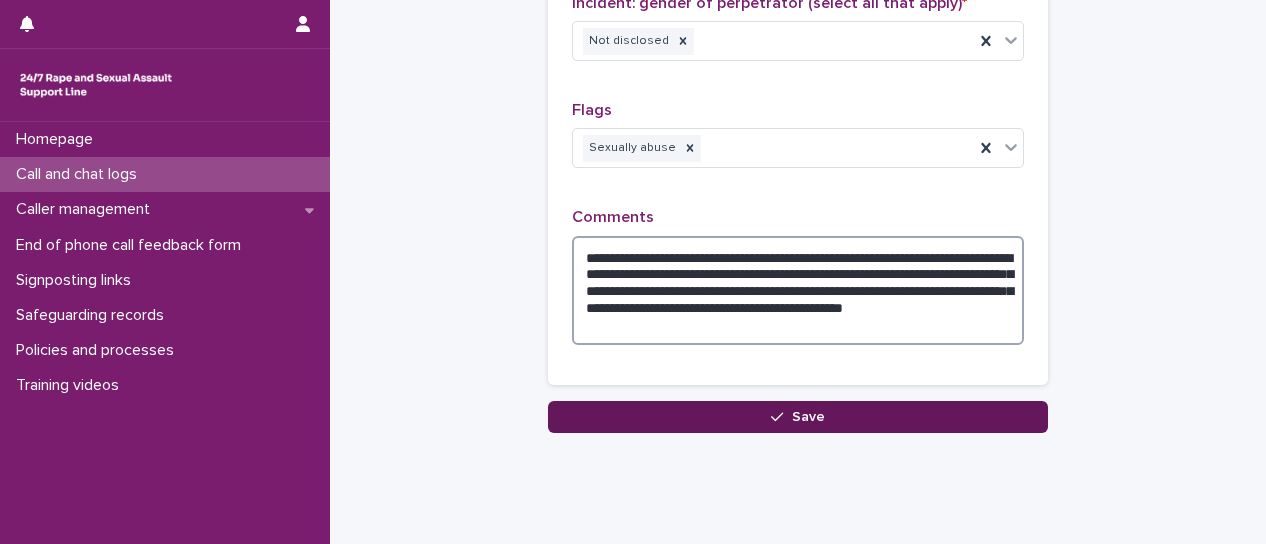 type on "**********" 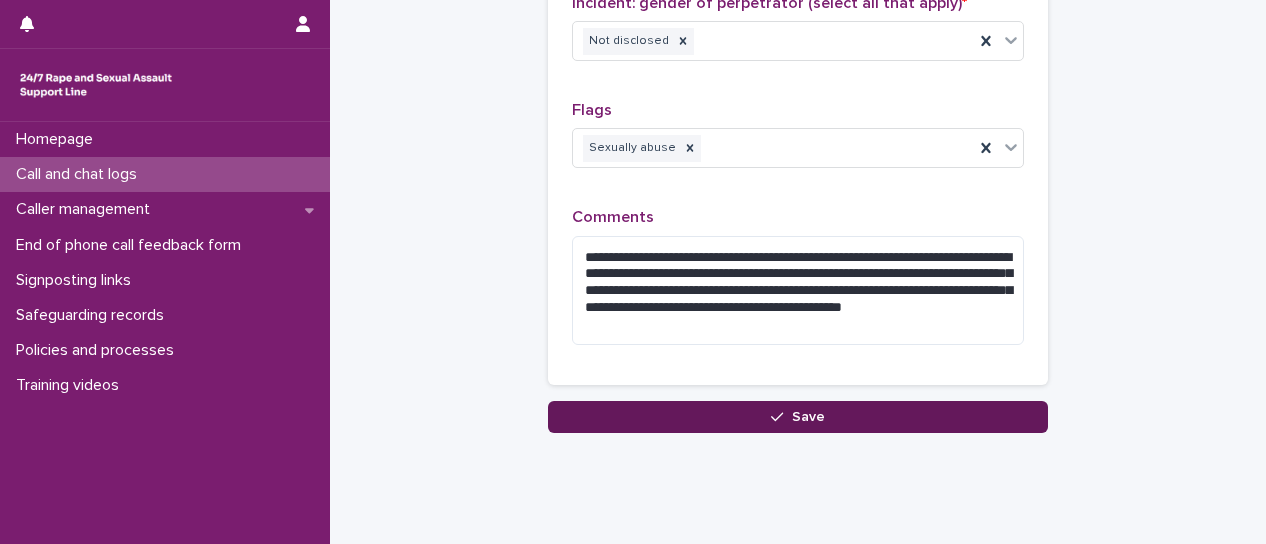 click on "Save" at bounding box center [808, 417] 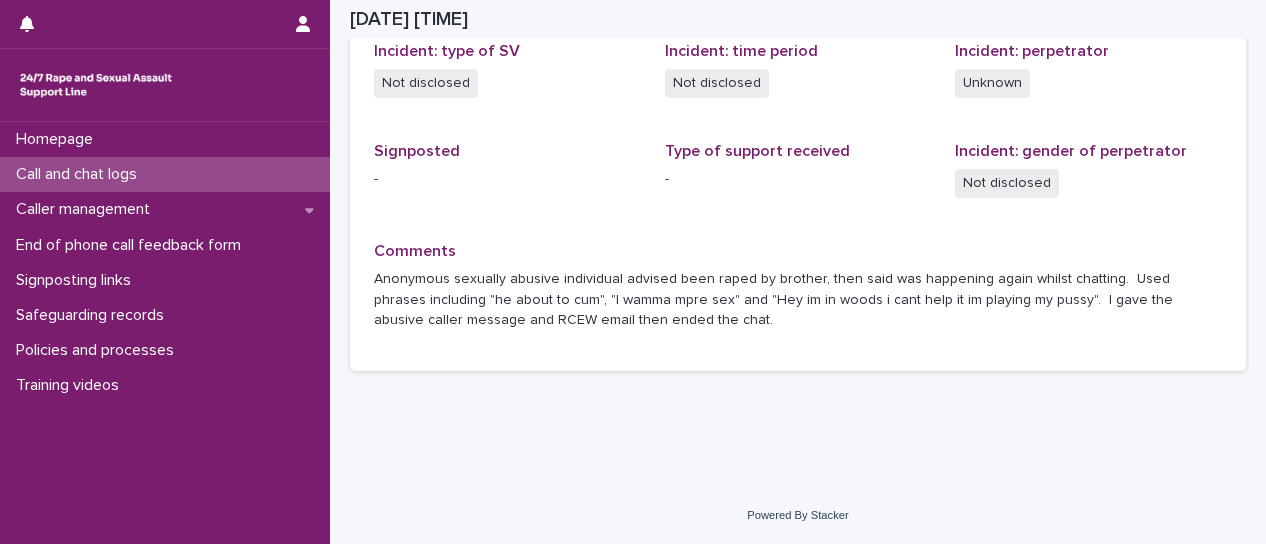 scroll, scrollTop: 572, scrollLeft: 0, axis: vertical 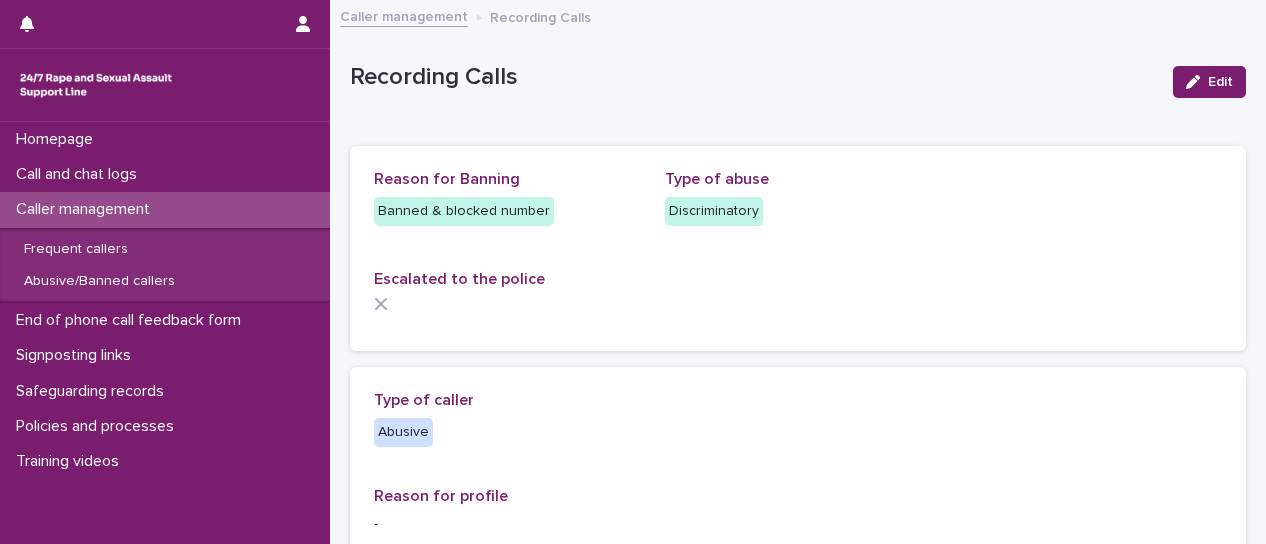 click on "Caller management" at bounding box center (404, 15) 